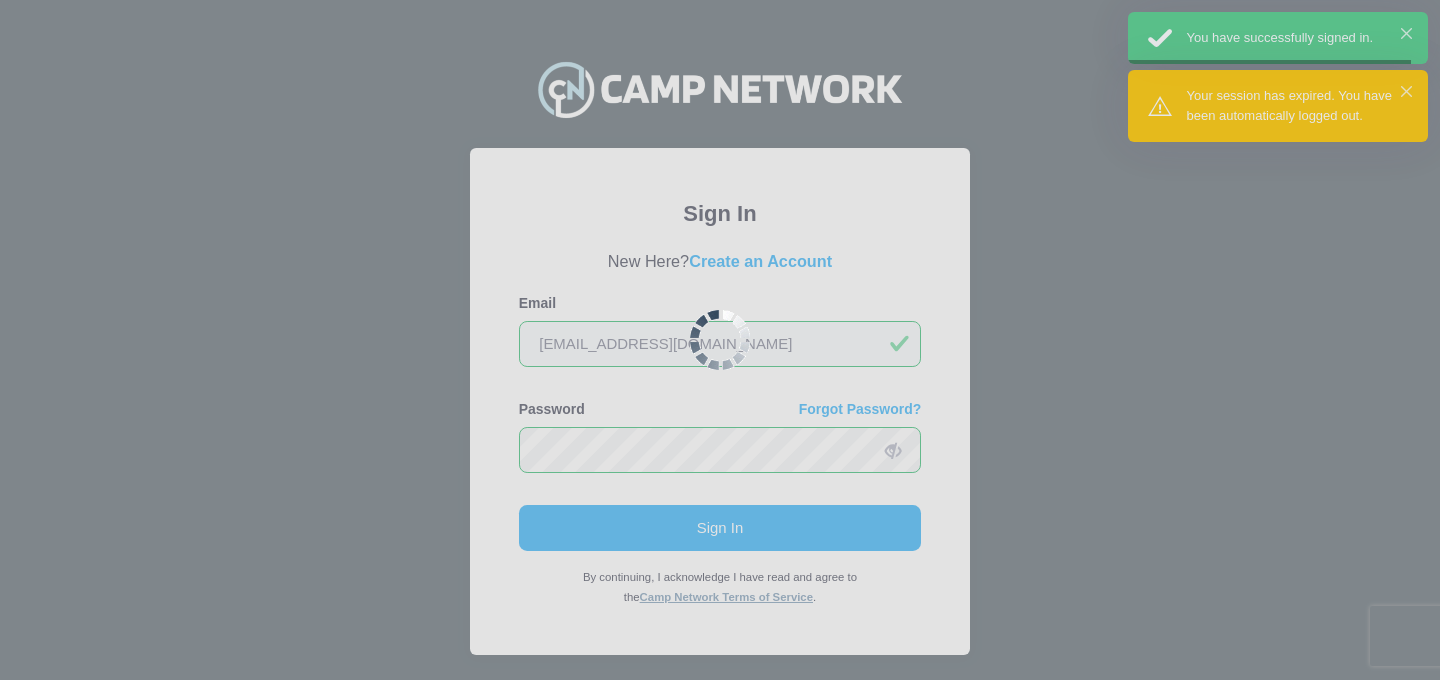 scroll, scrollTop: 0, scrollLeft: 0, axis: both 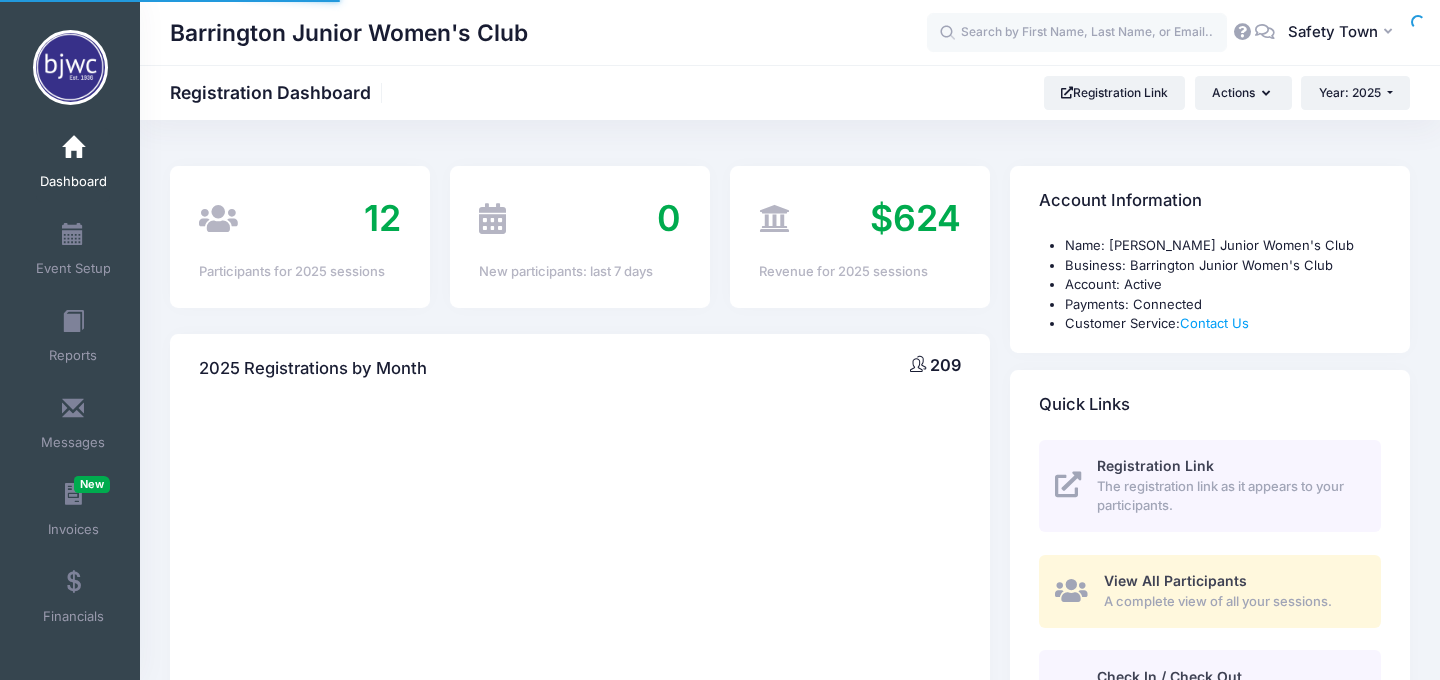 select 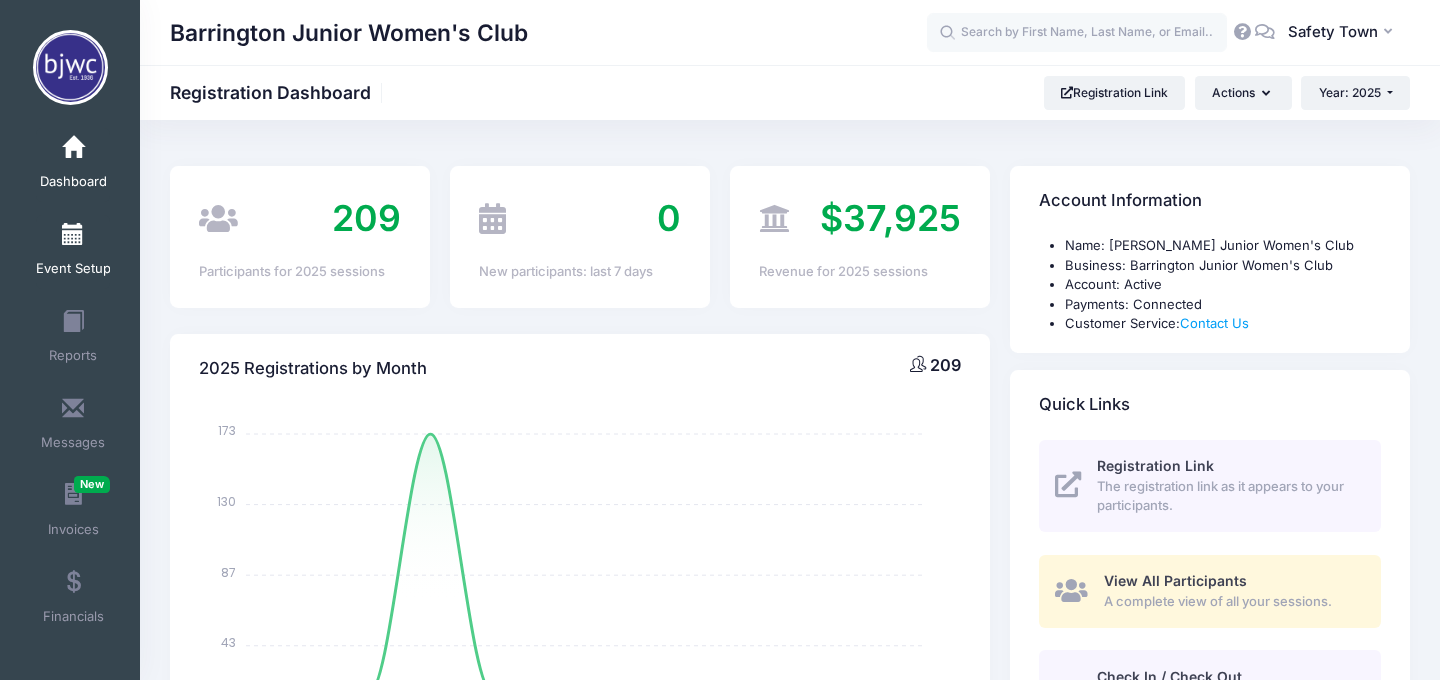 click on "Event Setup" at bounding box center (73, 252) 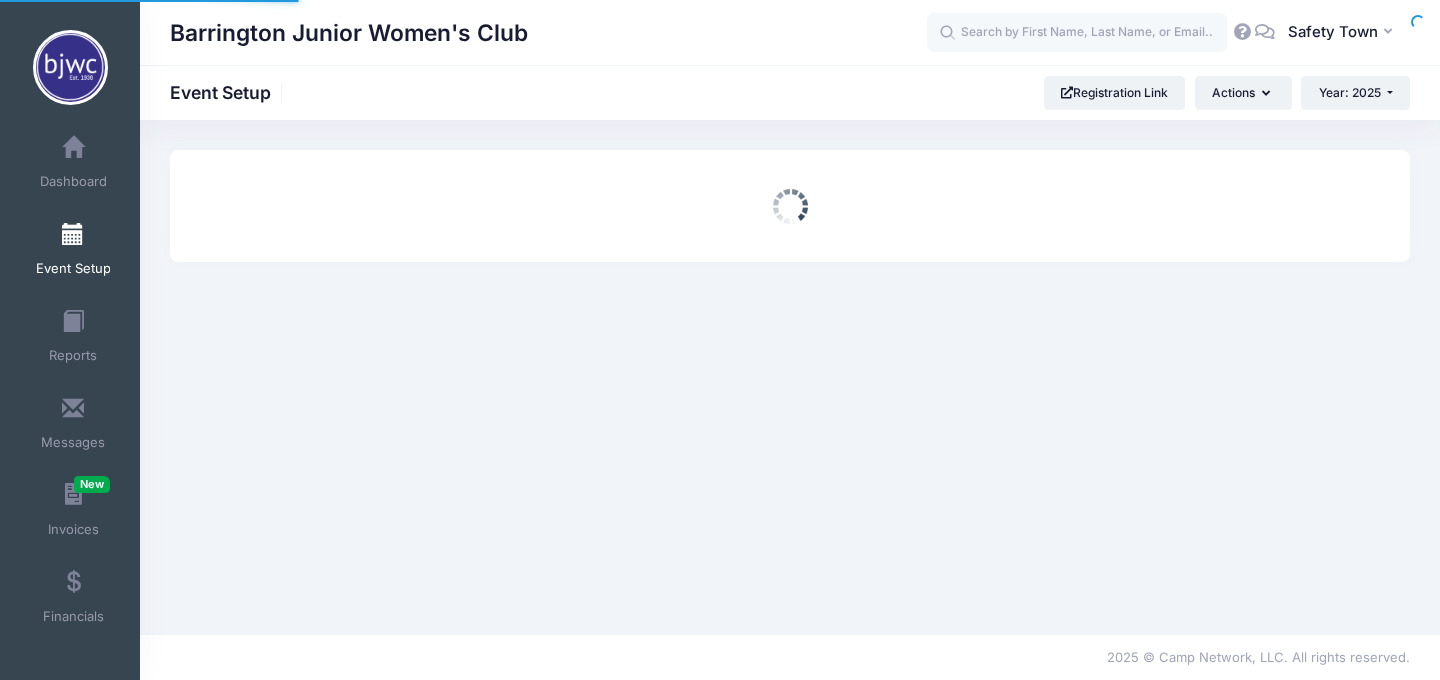 scroll, scrollTop: 0, scrollLeft: 0, axis: both 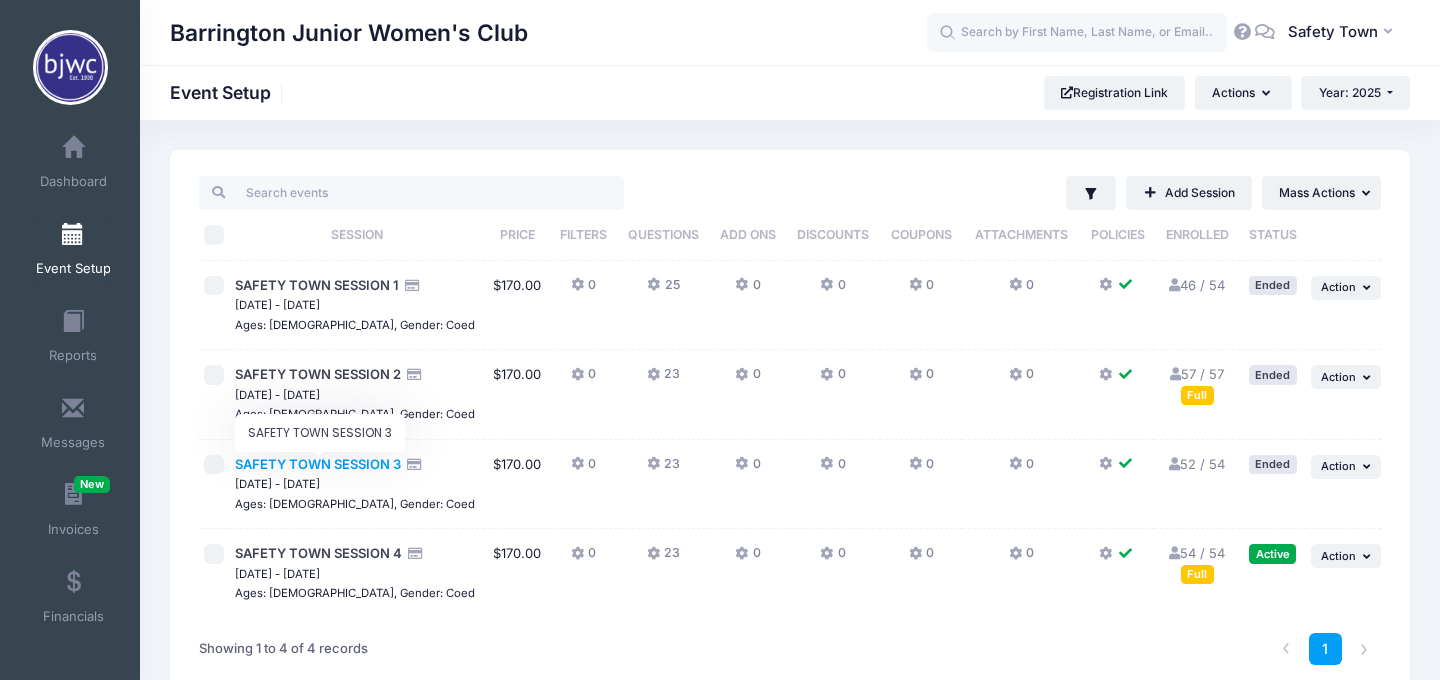 click on "SAFETY TOWN SESSION 3" at bounding box center [318, 464] 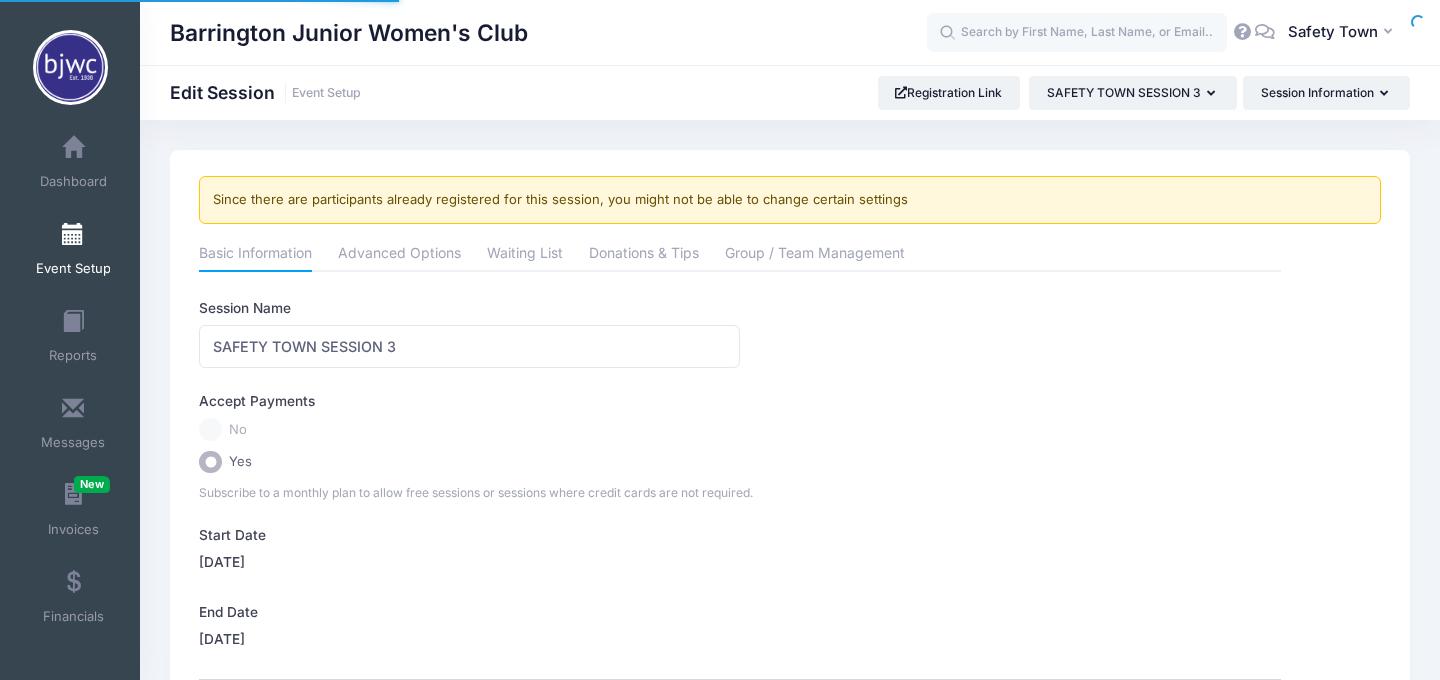 scroll, scrollTop: 0, scrollLeft: 0, axis: both 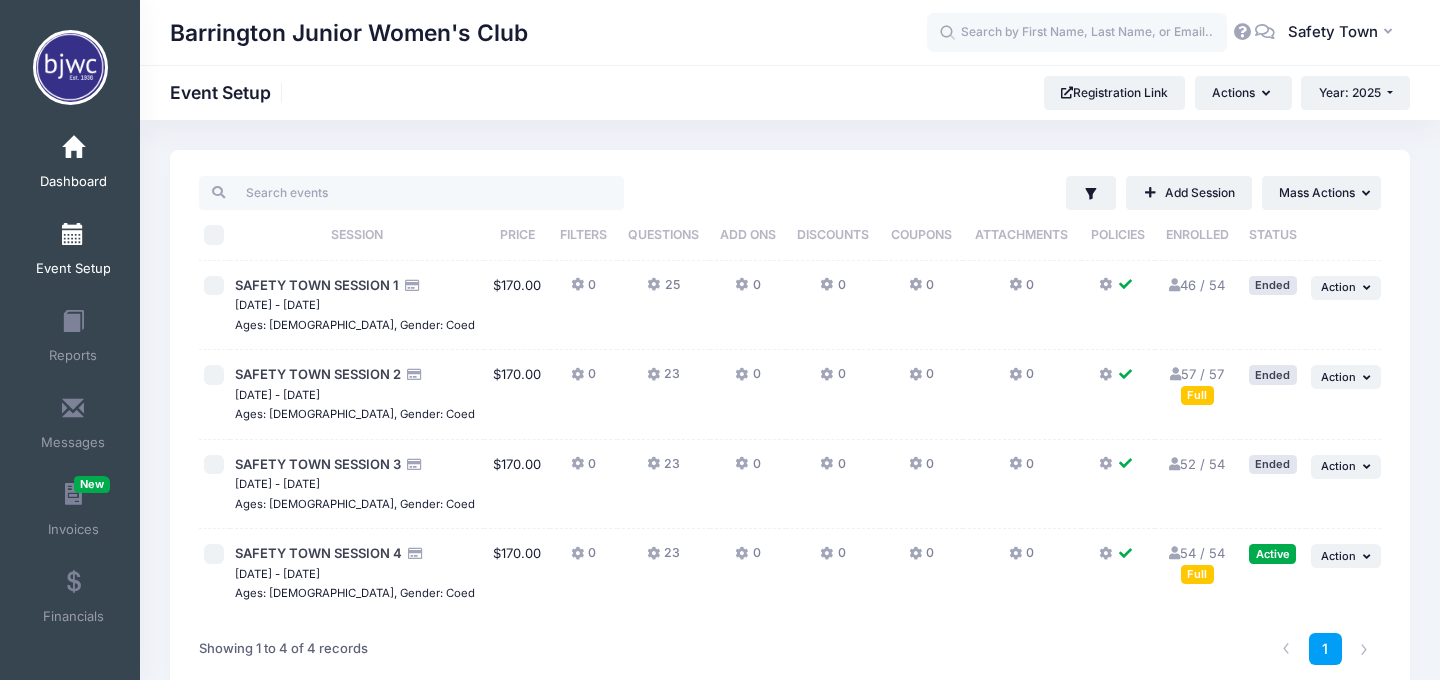 click on "Dashboard" at bounding box center (73, 182) 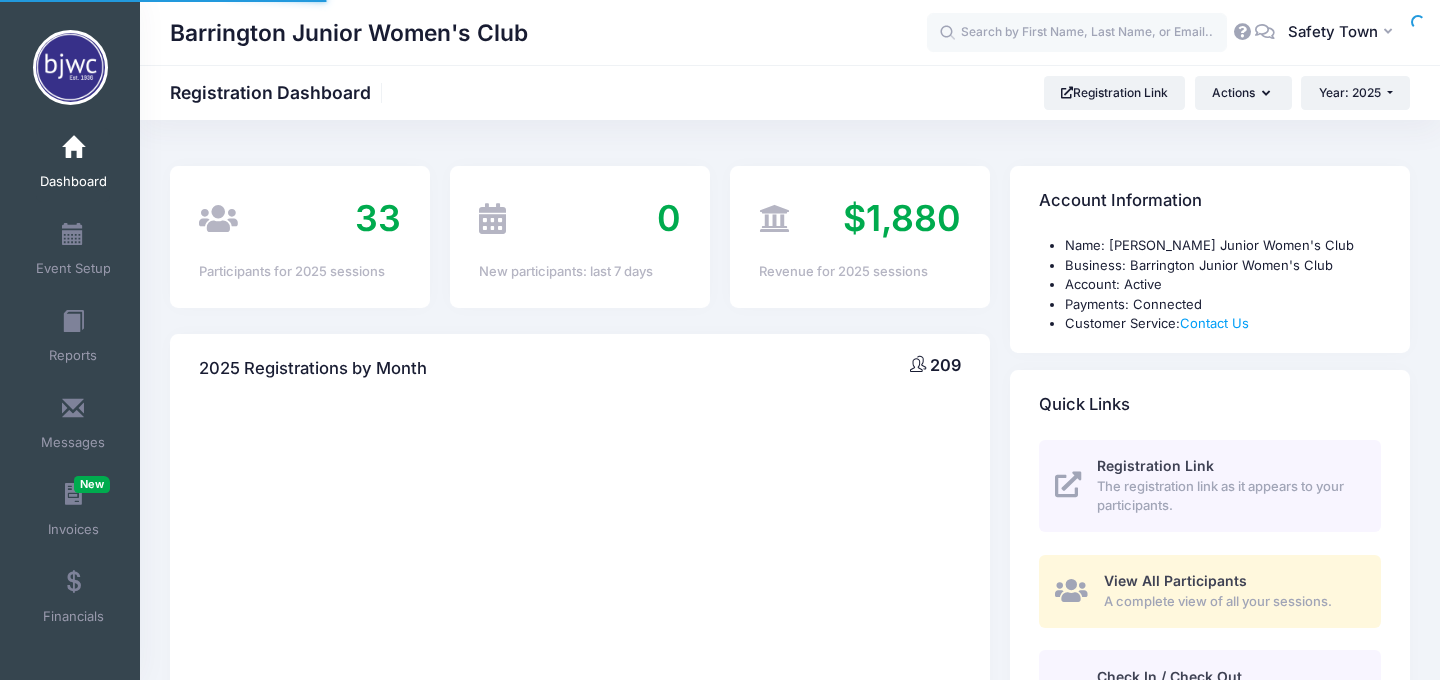 scroll, scrollTop: 0, scrollLeft: 0, axis: both 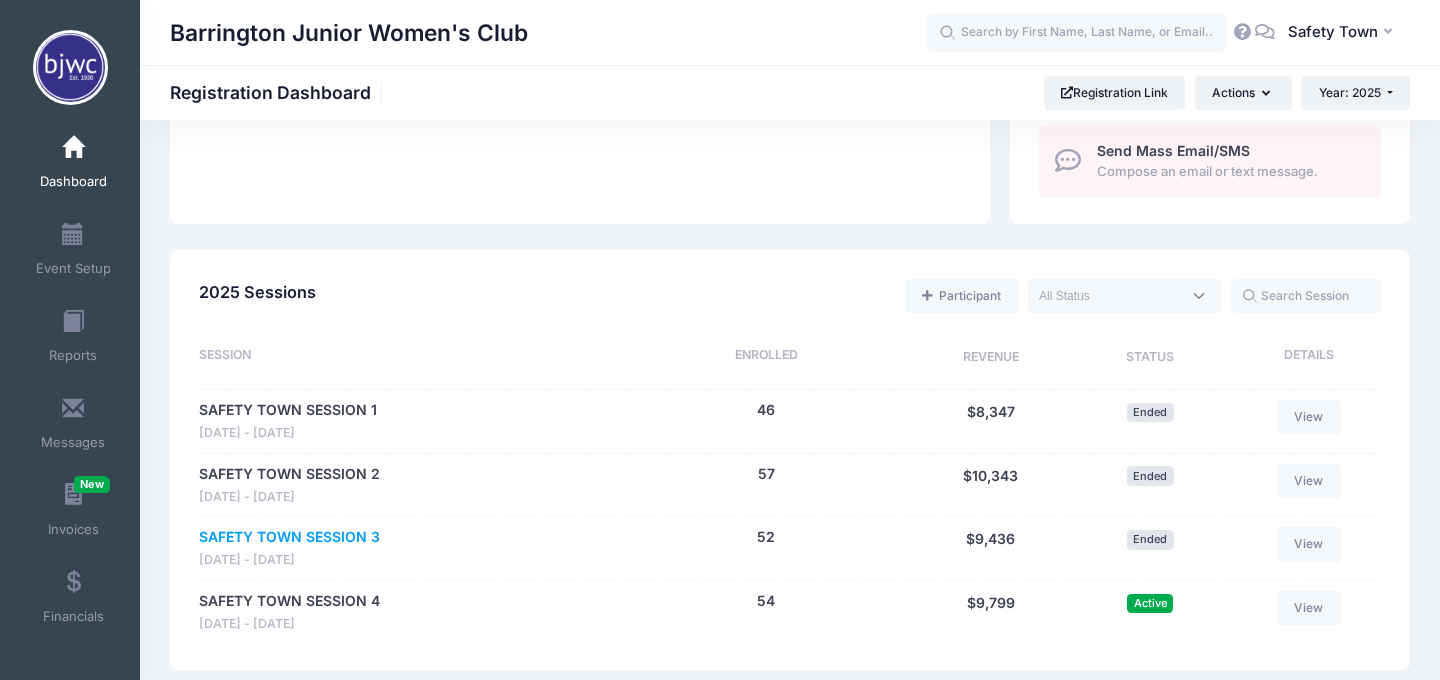 click on "SAFETY TOWN SESSION 3" at bounding box center (289, 537) 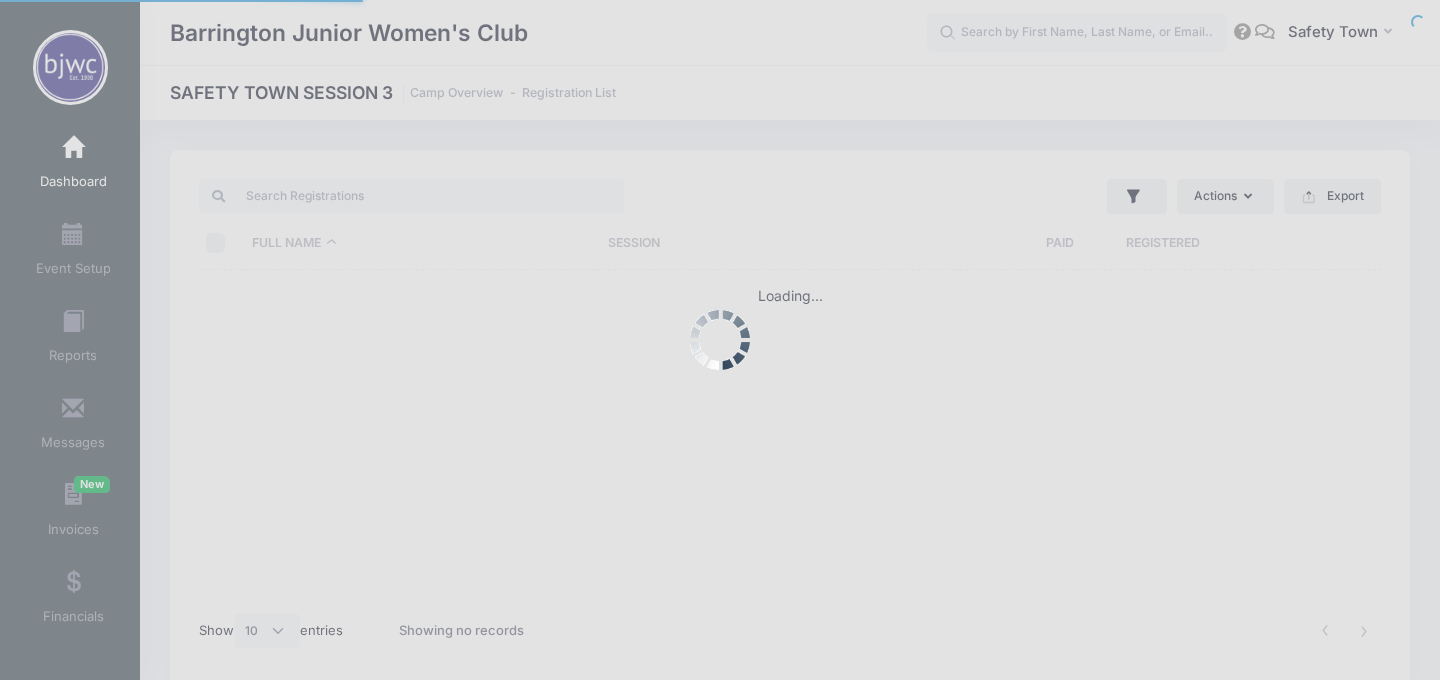 select on "10" 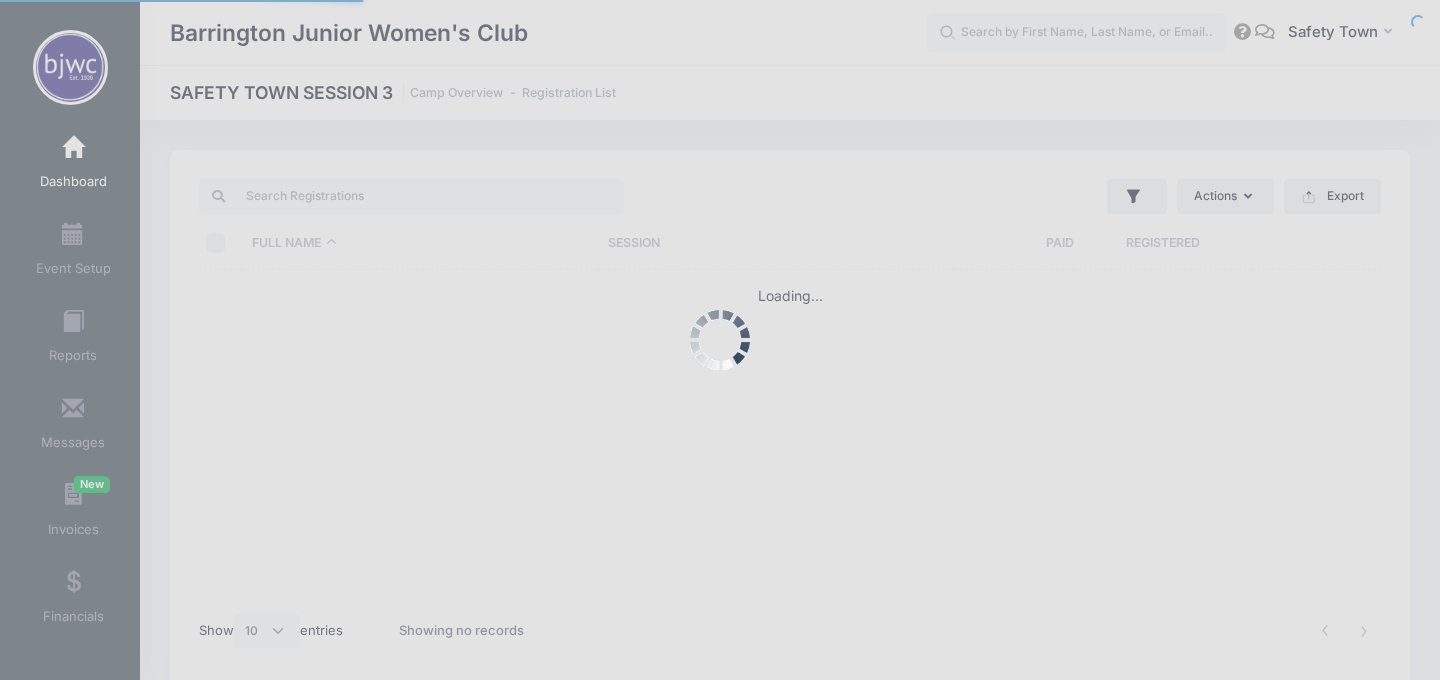 scroll, scrollTop: 0, scrollLeft: 0, axis: both 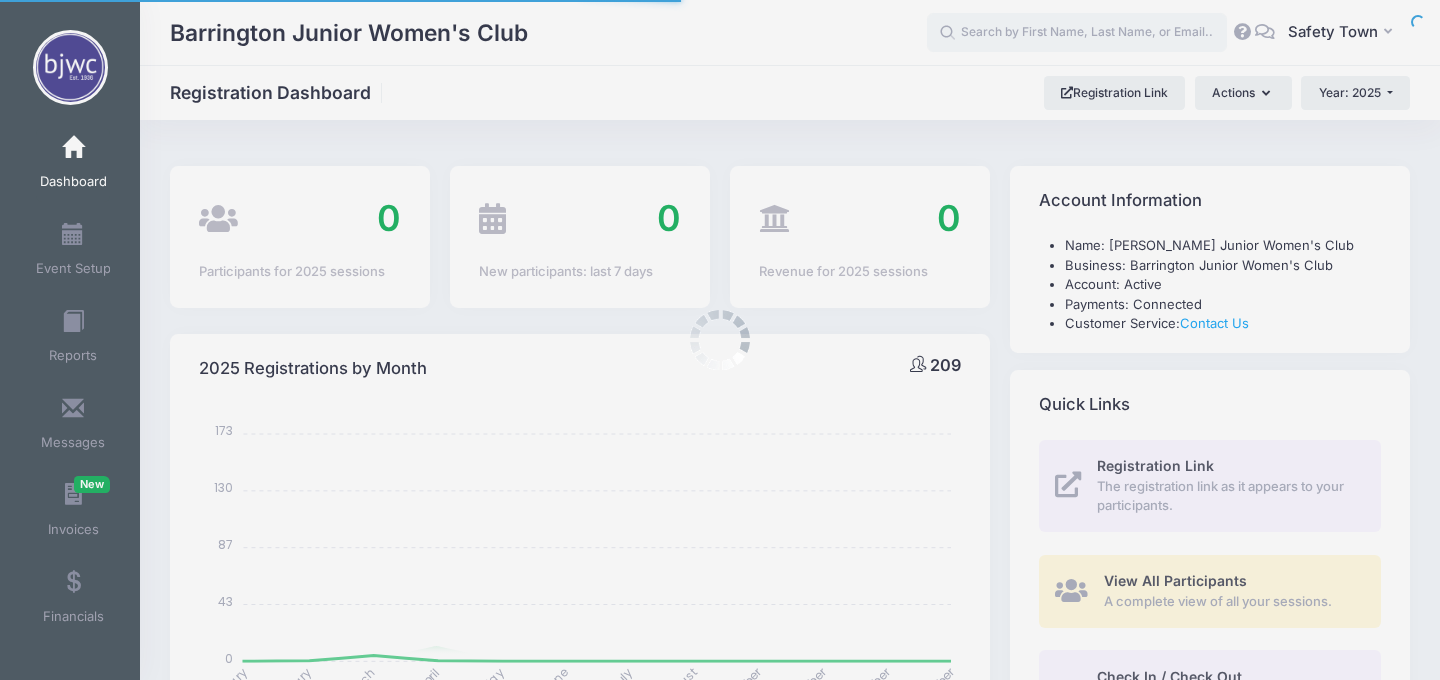 select 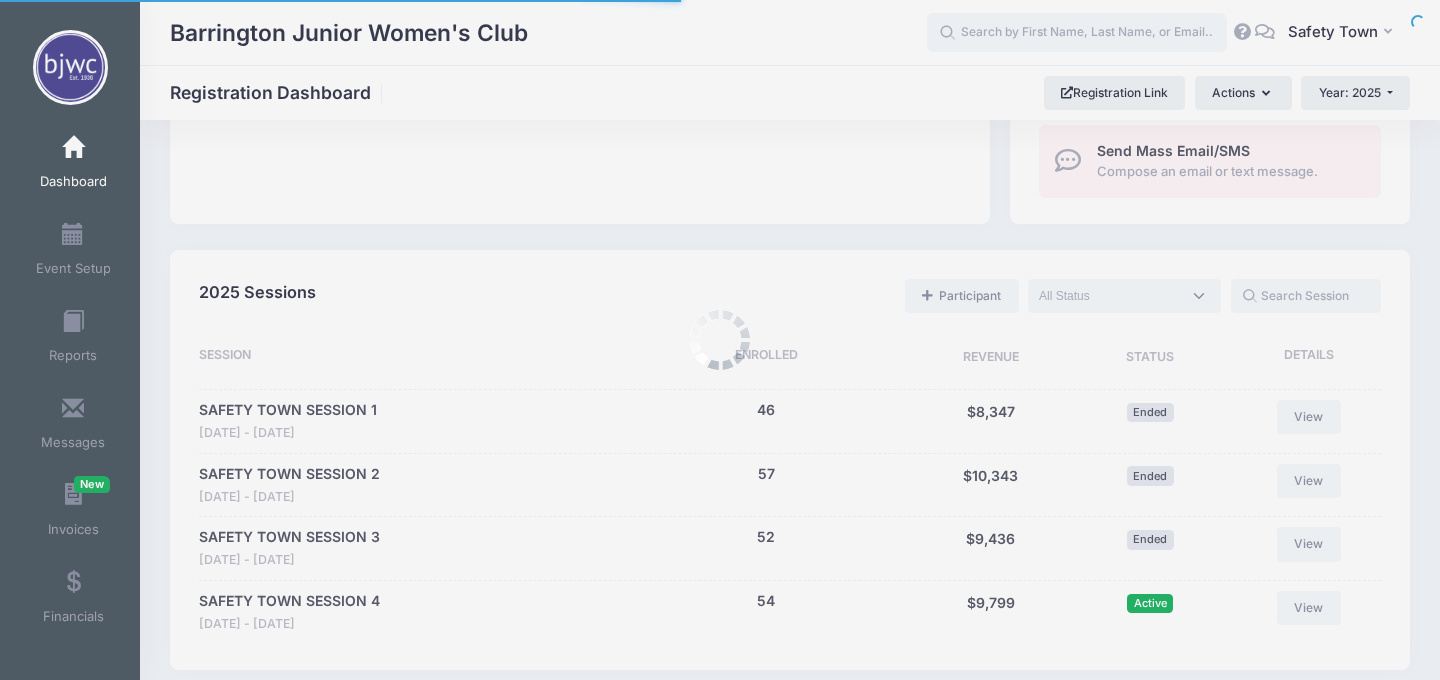 scroll, scrollTop: 756, scrollLeft: 0, axis: vertical 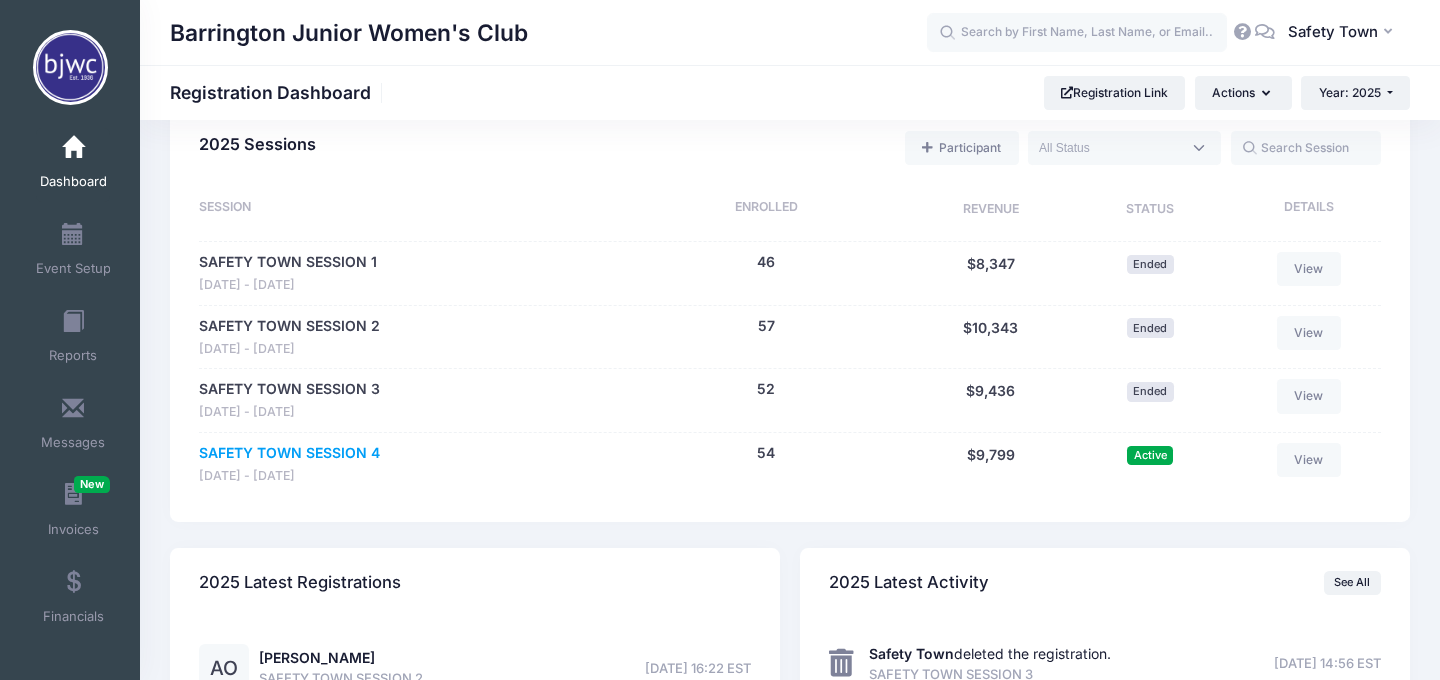 click on "SAFETY TOWN SESSION 4" at bounding box center (289, 453) 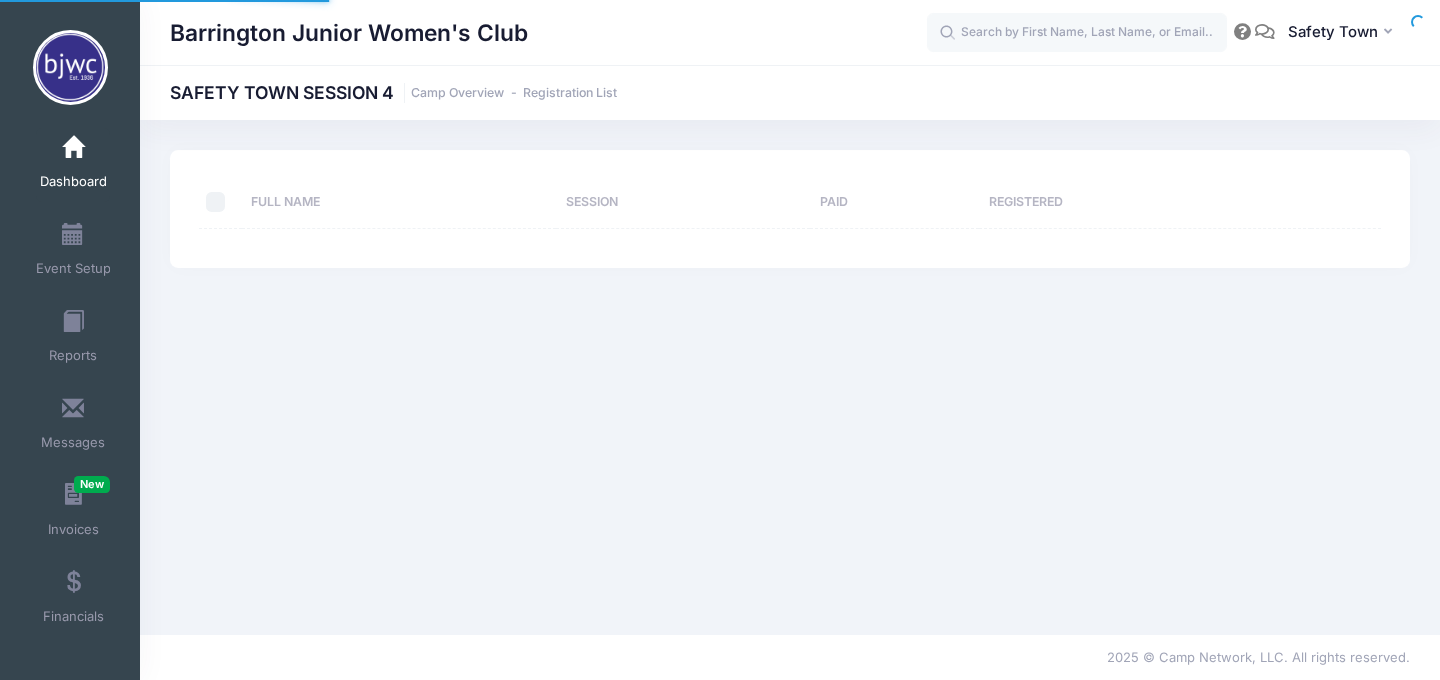 scroll, scrollTop: 0, scrollLeft: 0, axis: both 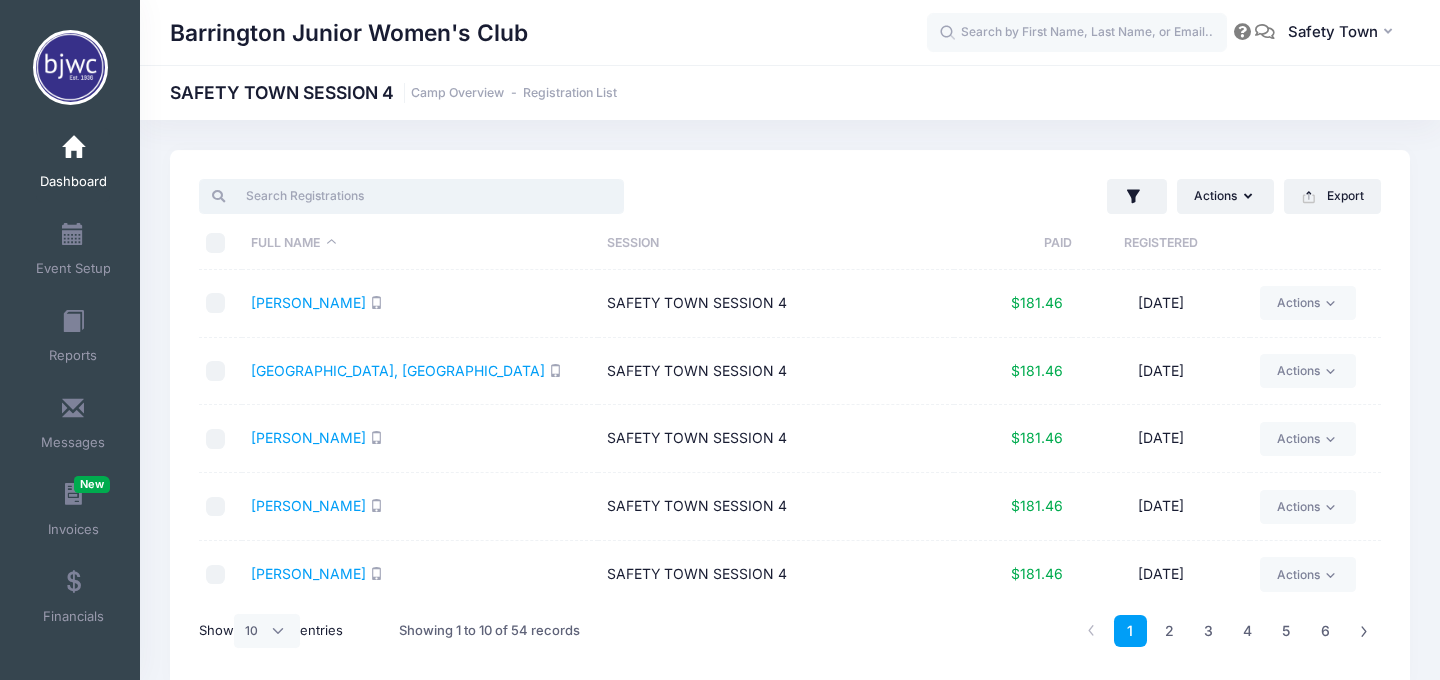 click at bounding box center [411, 196] 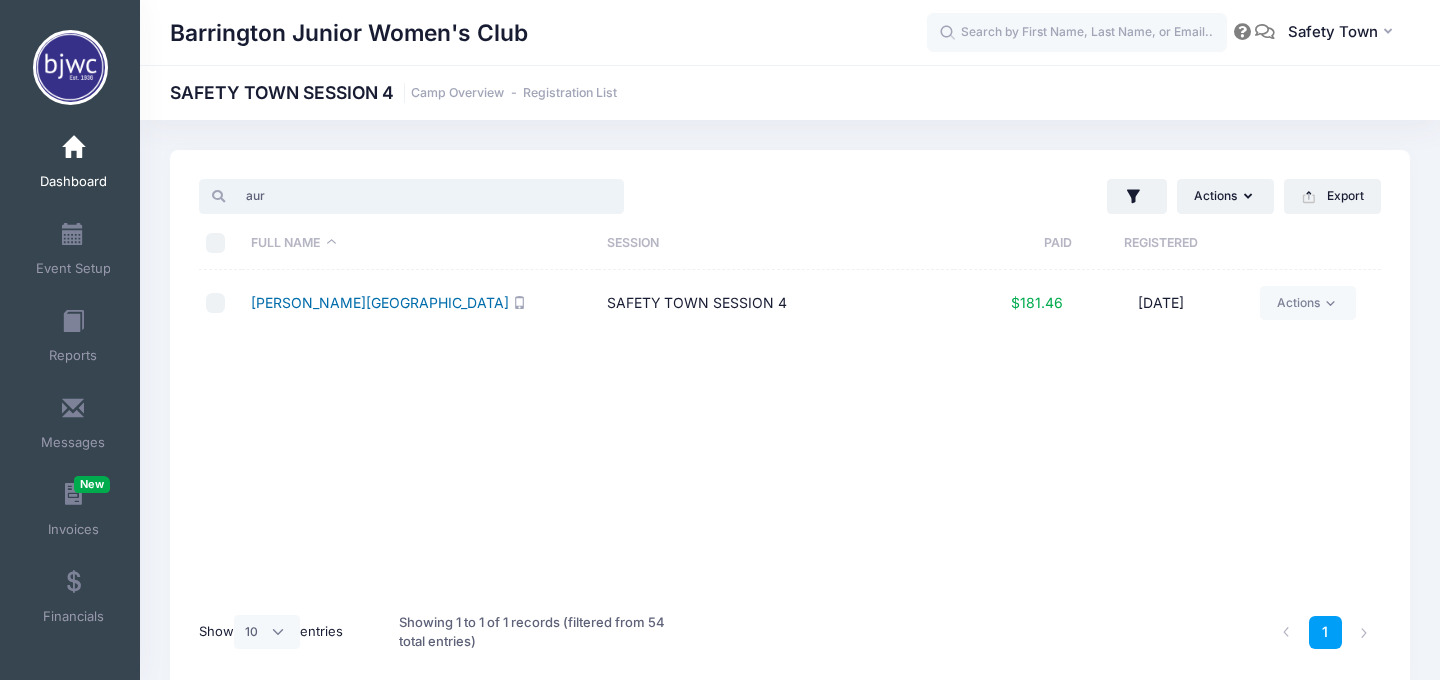 type on "aur" 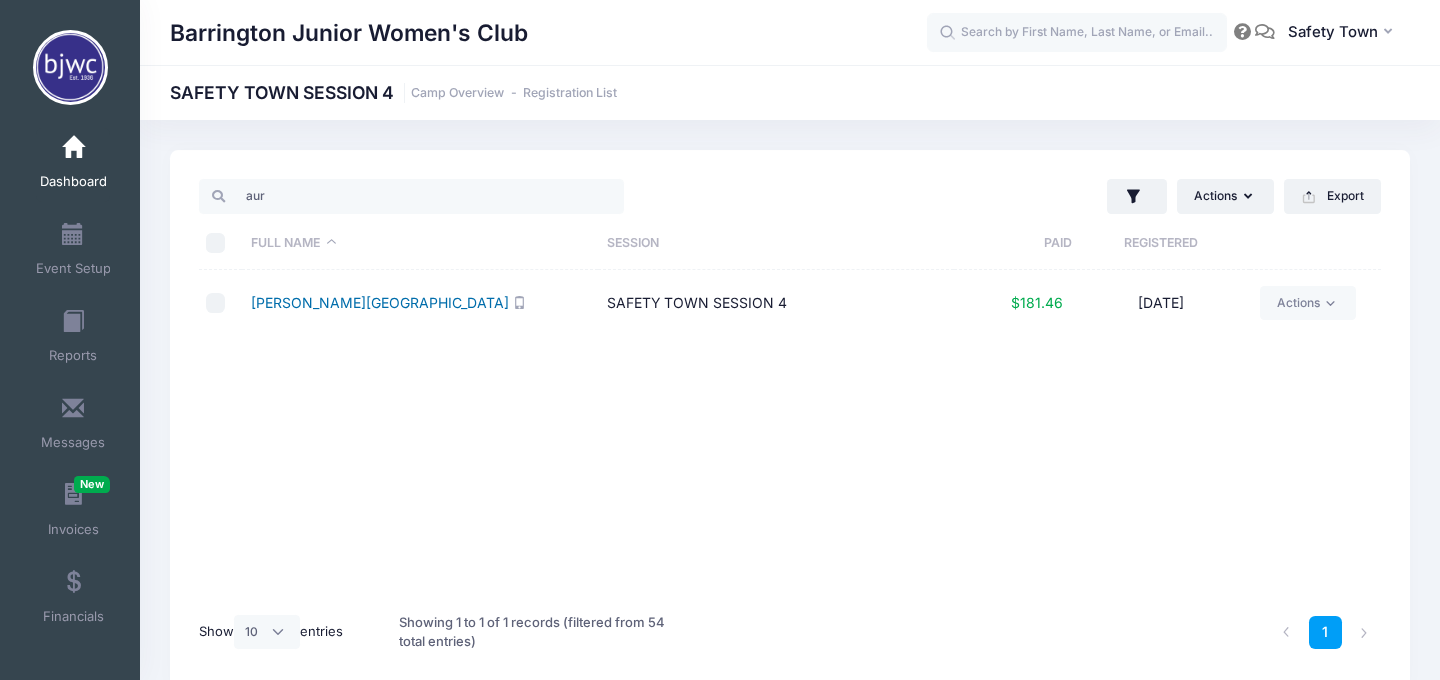 click on "Coughlin, Aurora" at bounding box center (380, 302) 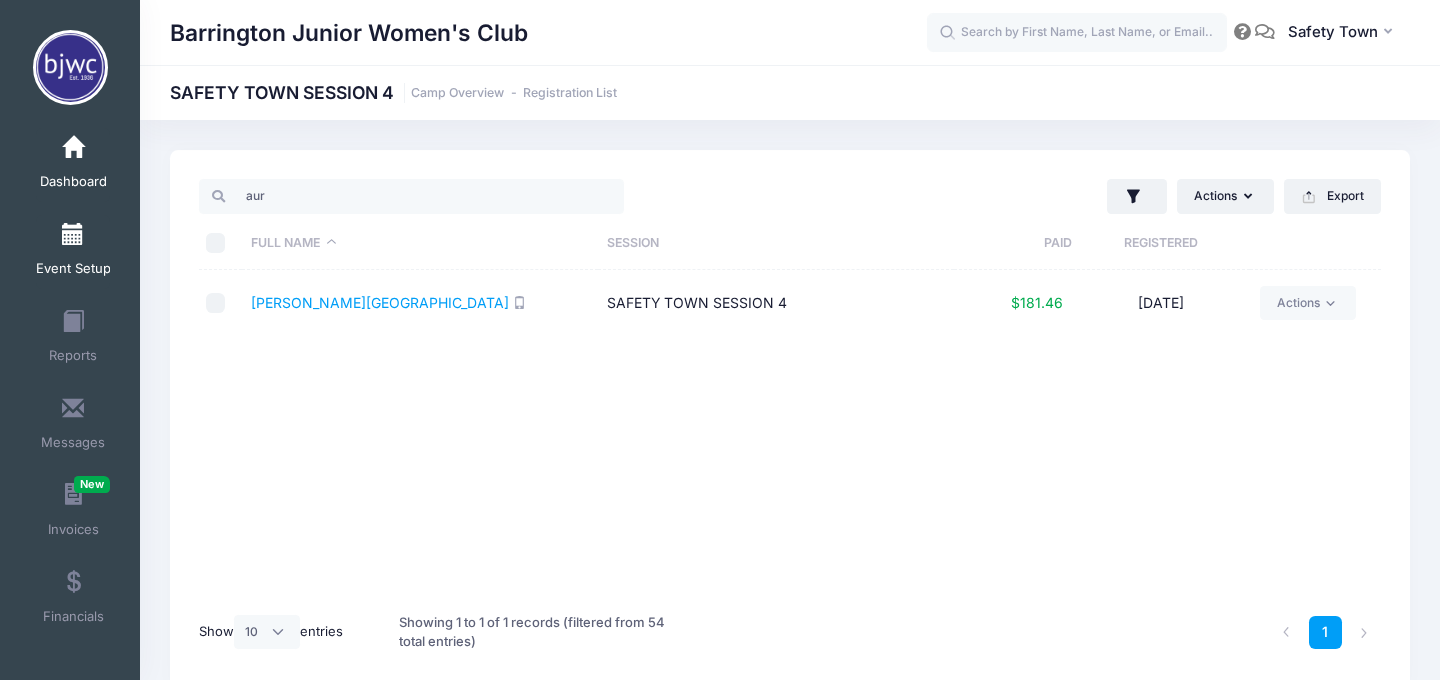 click at bounding box center [73, 235] 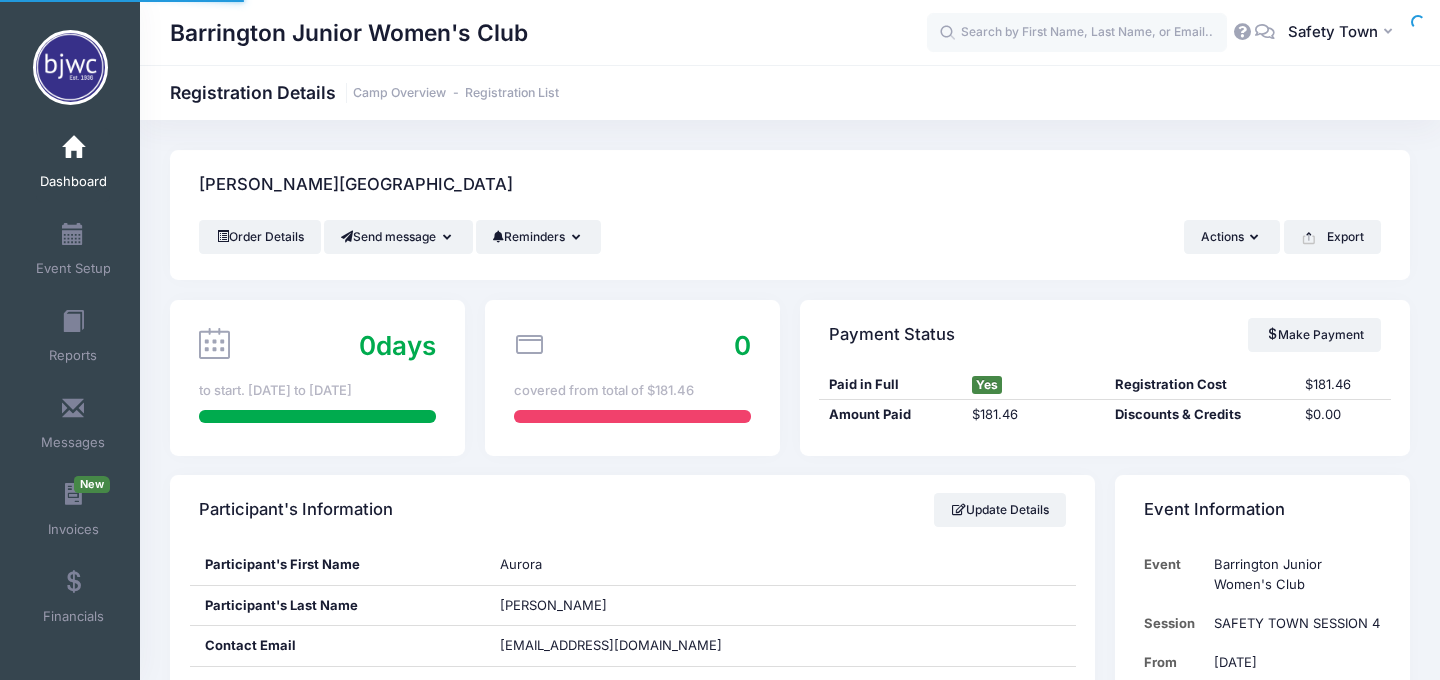 scroll, scrollTop: 0, scrollLeft: 0, axis: both 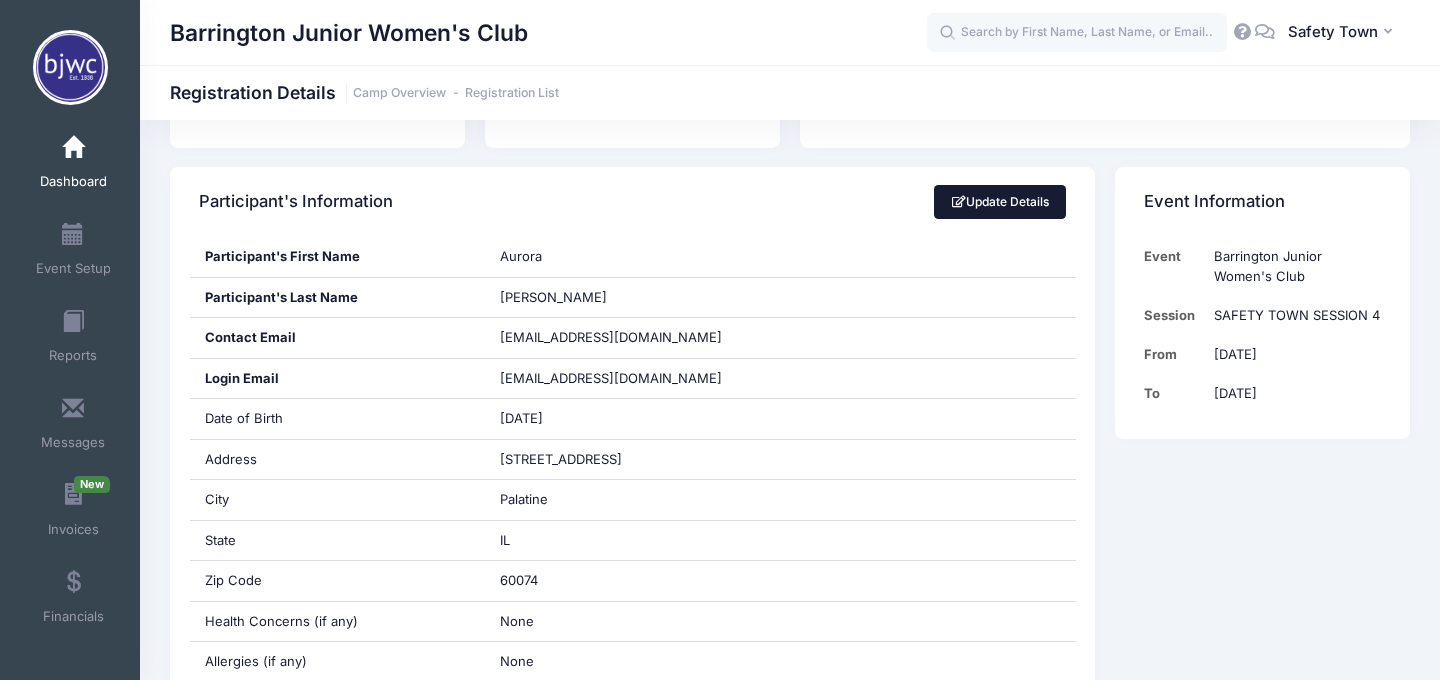 click on "Update Details" at bounding box center [1000, 202] 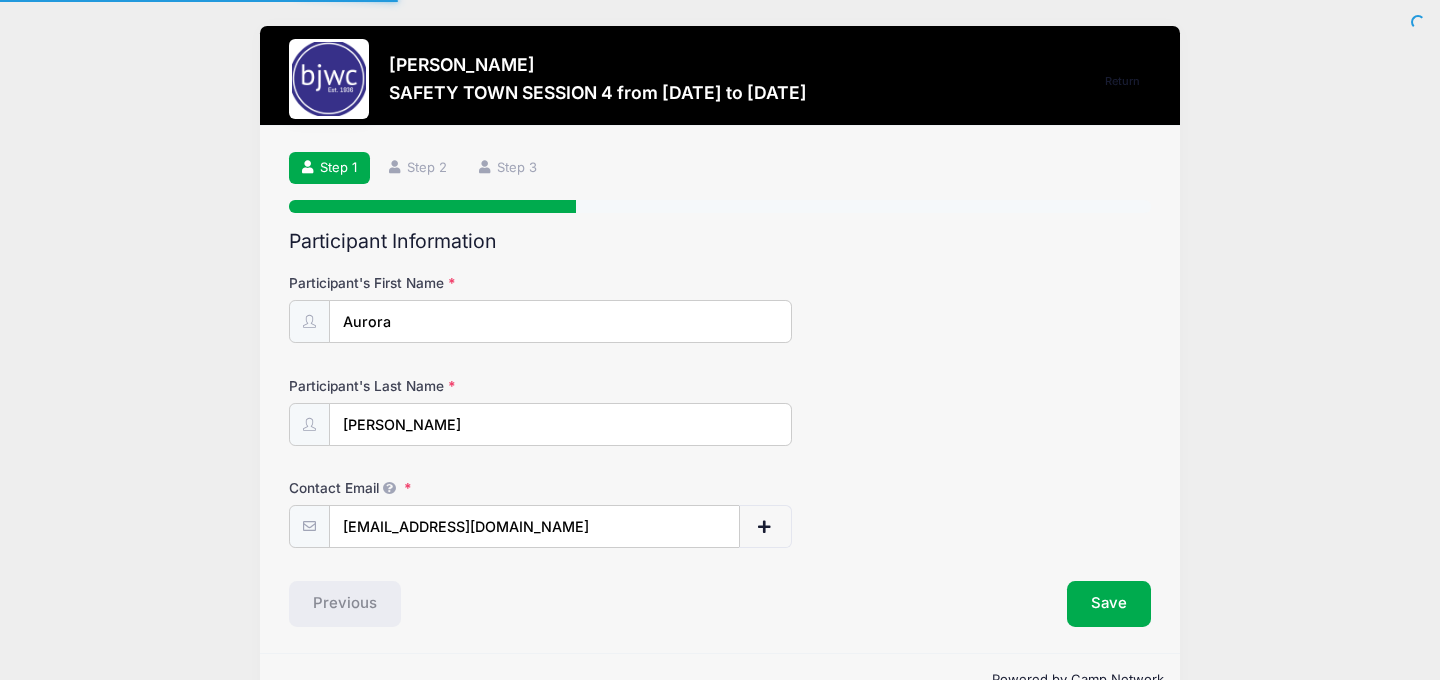 scroll, scrollTop: 0, scrollLeft: 0, axis: both 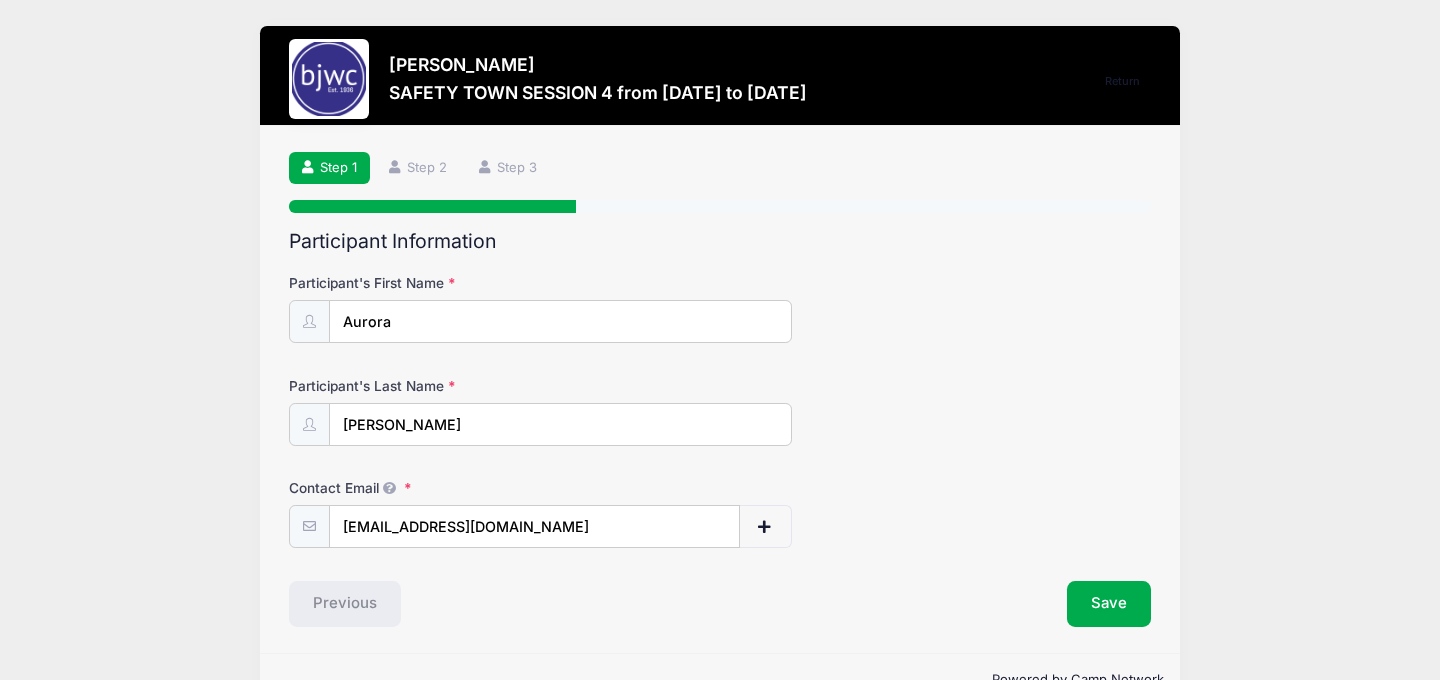 click on "[EMAIL_ADDRESS][DOMAIN_NAME]" at bounding box center (534, 526) 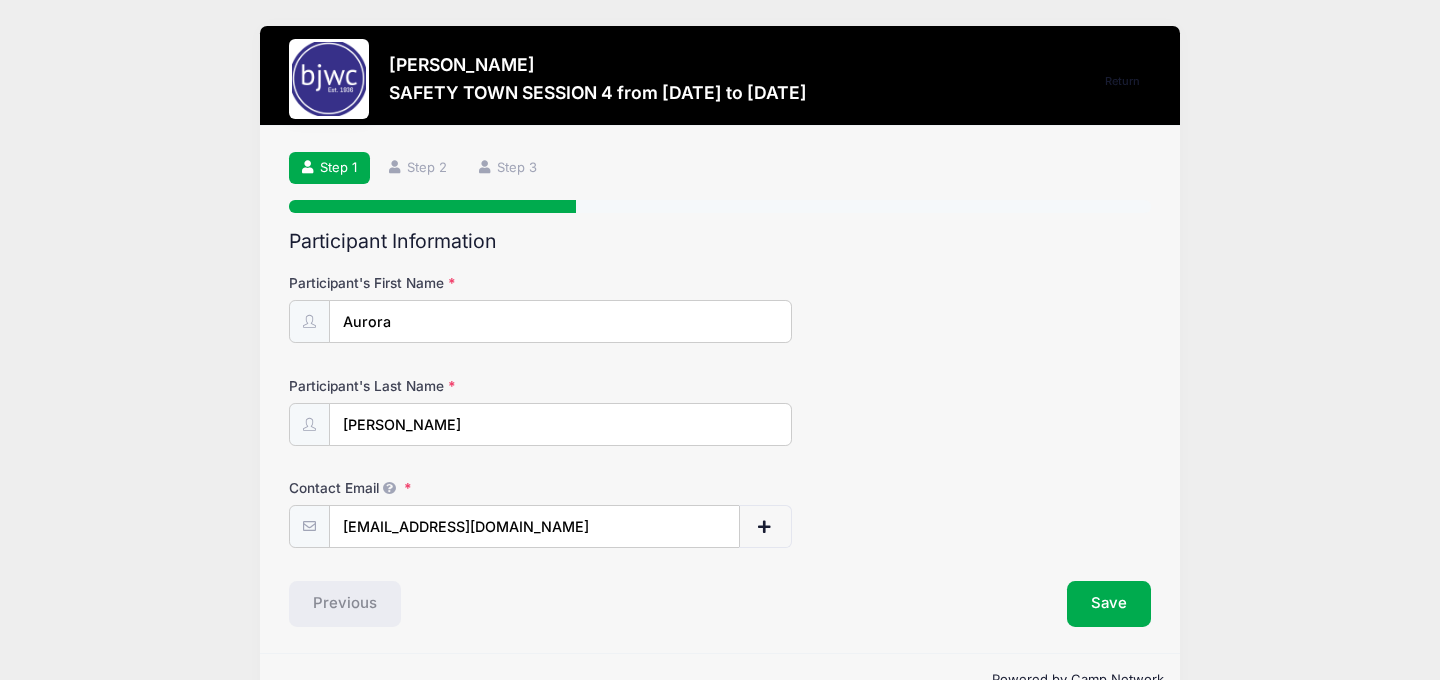 click at bounding box center [765, 526] 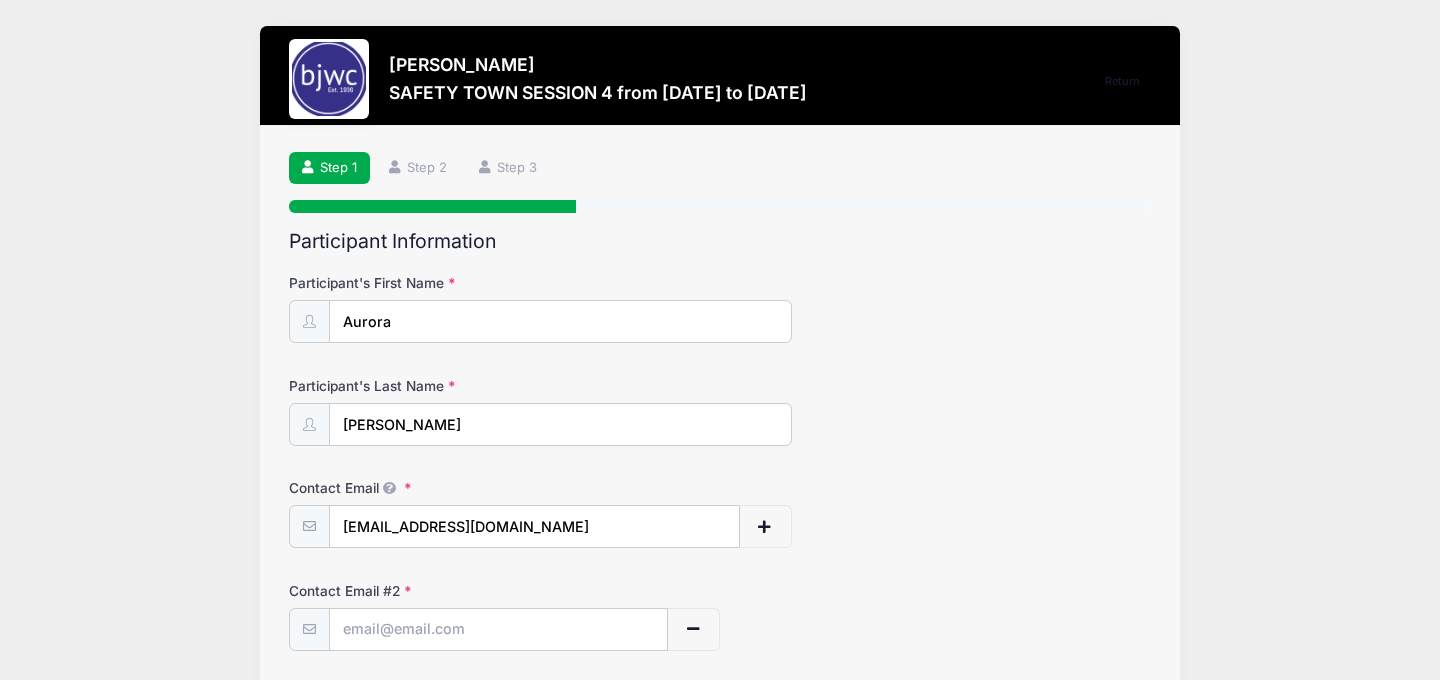 click at bounding box center [498, 629] 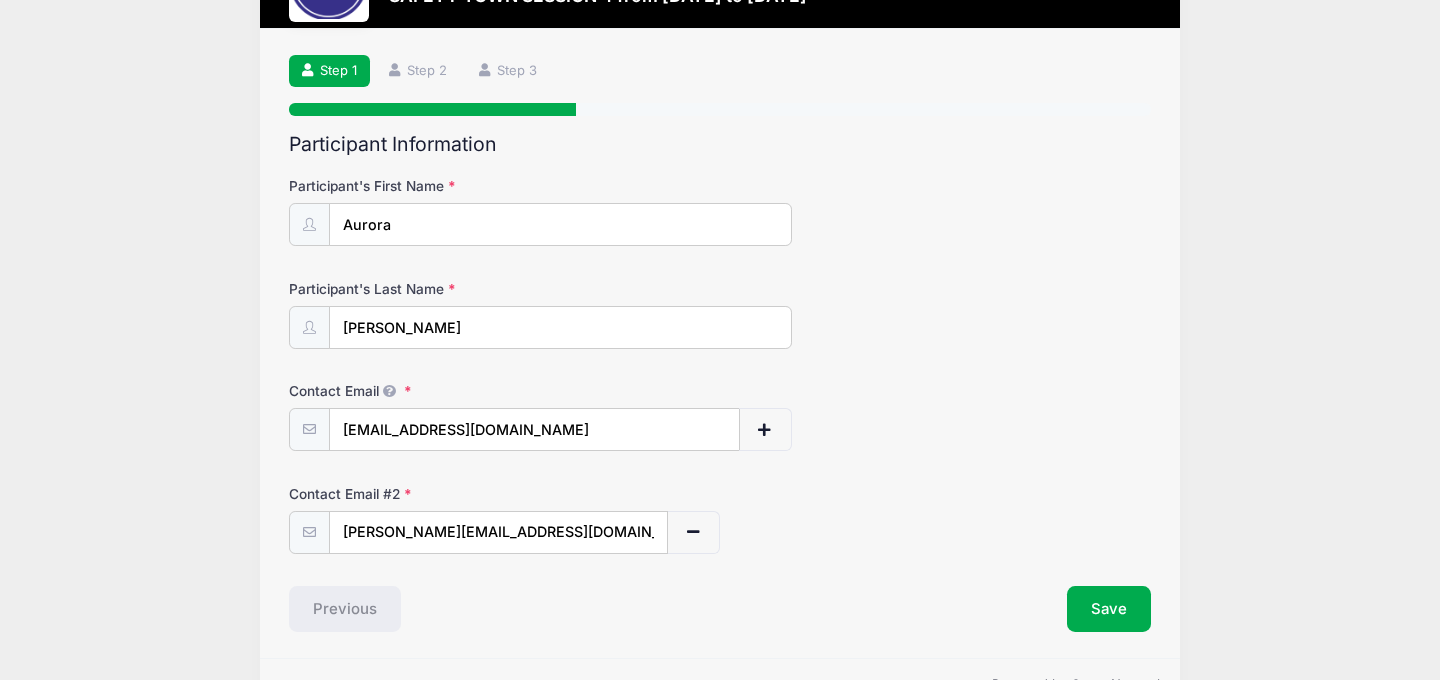 scroll, scrollTop: 153, scrollLeft: 0, axis: vertical 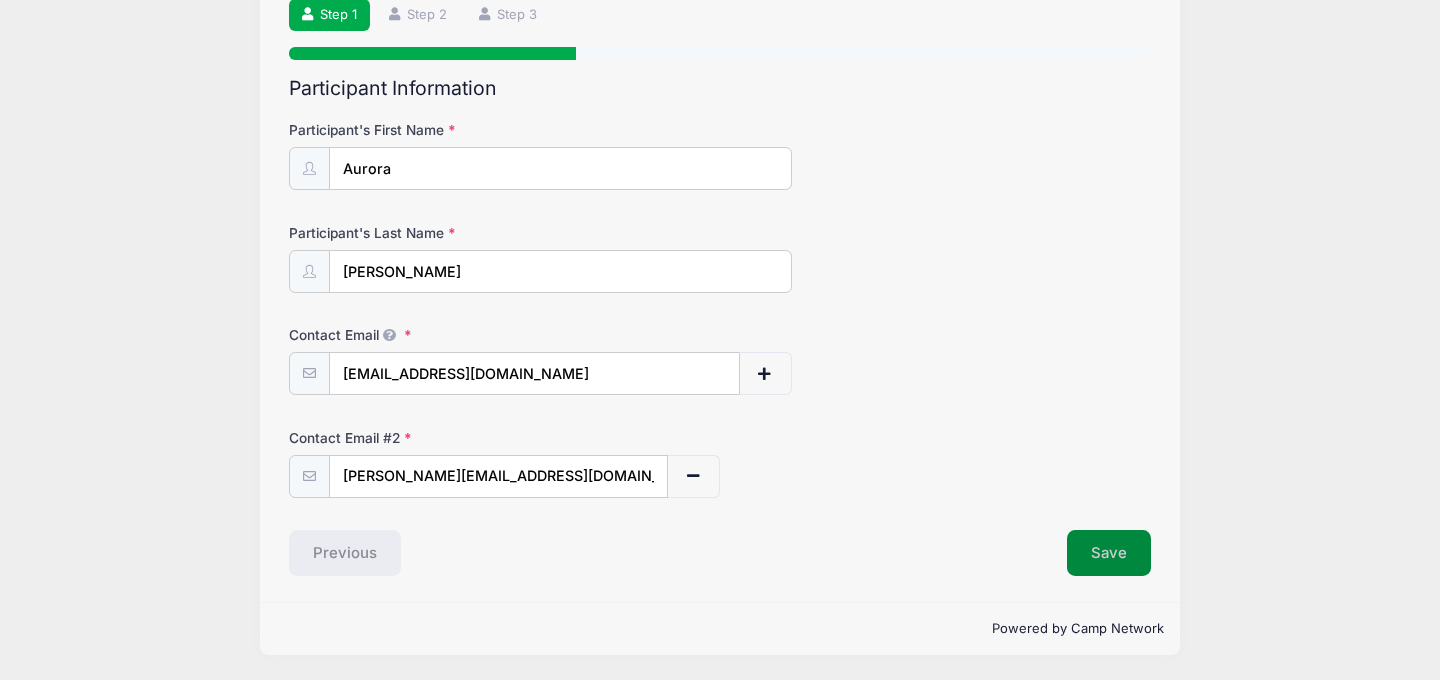 type on "[PERSON_NAME][EMAIL_ADDRESS][DOMAIN_NAME]" 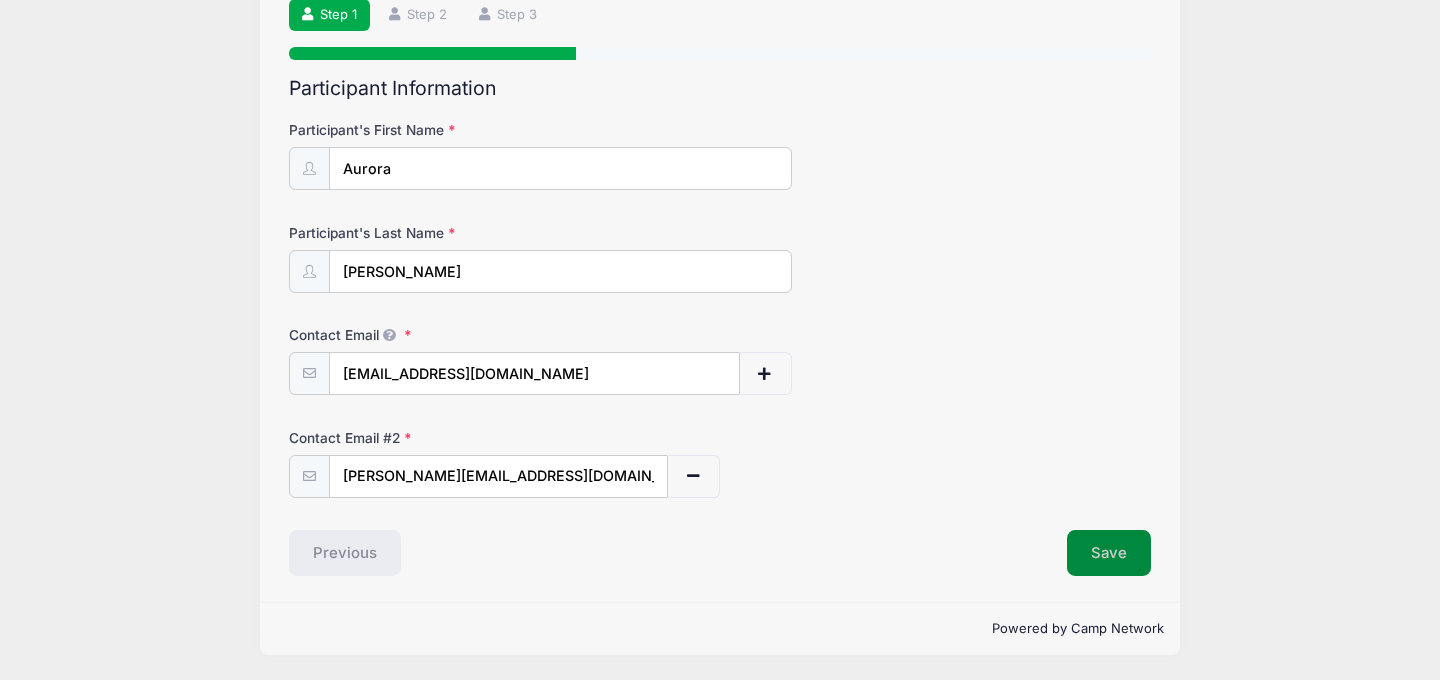 click on "Save" at bounding box center (1109, 553) 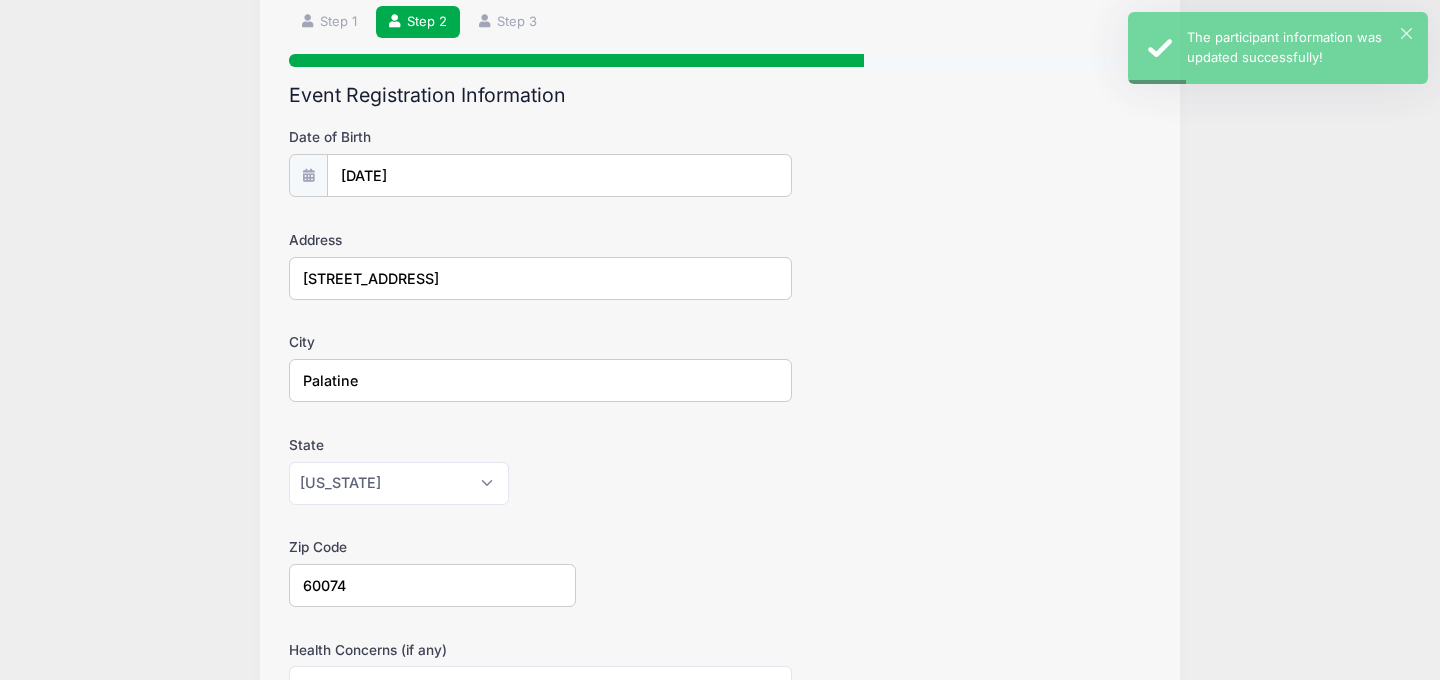 scroll, scrollTop: 632, scrollLeft: 0, axis: vertical 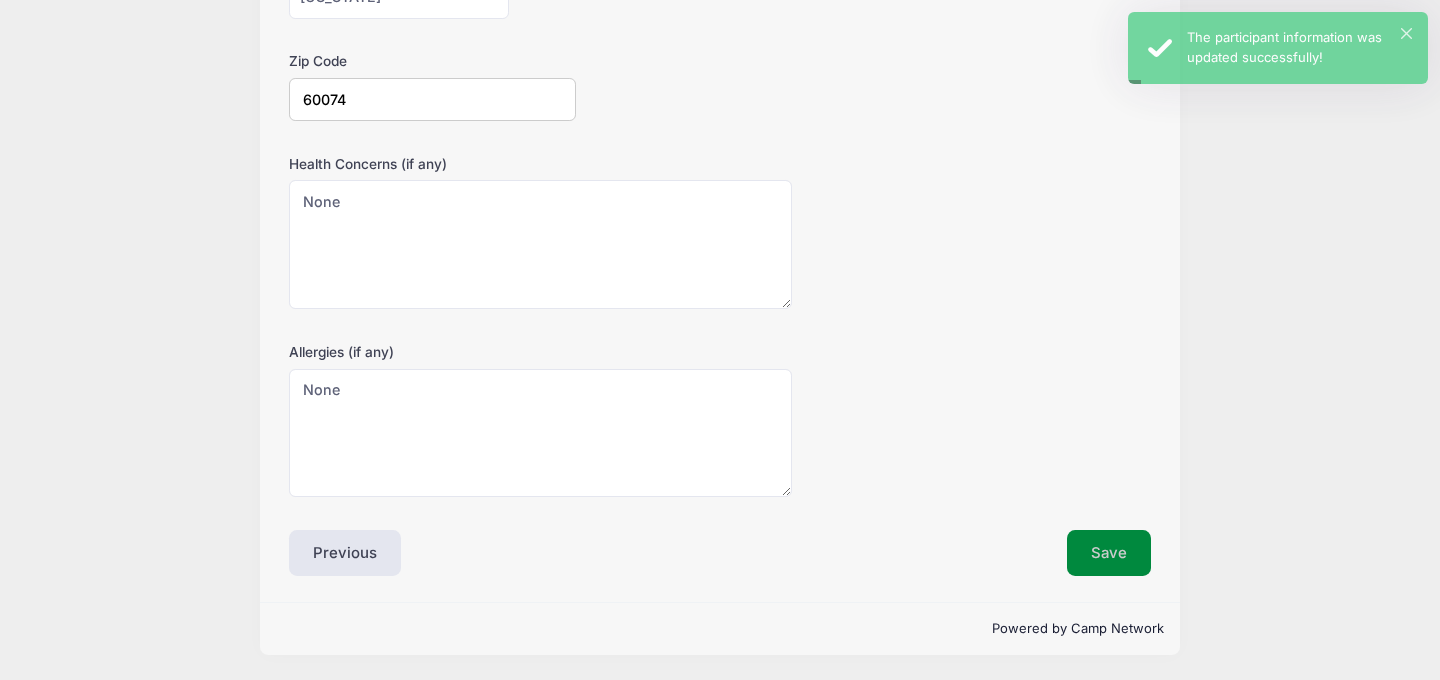 click on "Save" at bounding box center (1109, 553) 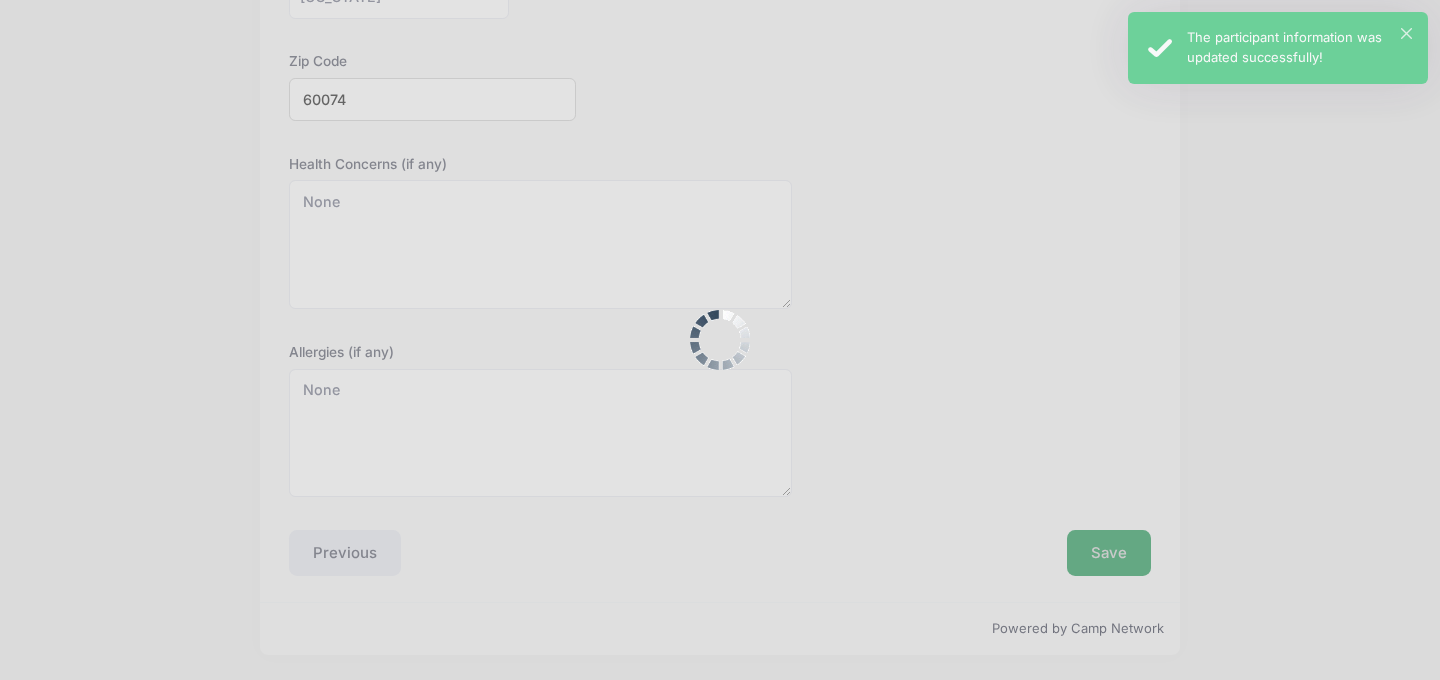 scroll, scrollTop: 0, scrollLeft: 0, axis: both 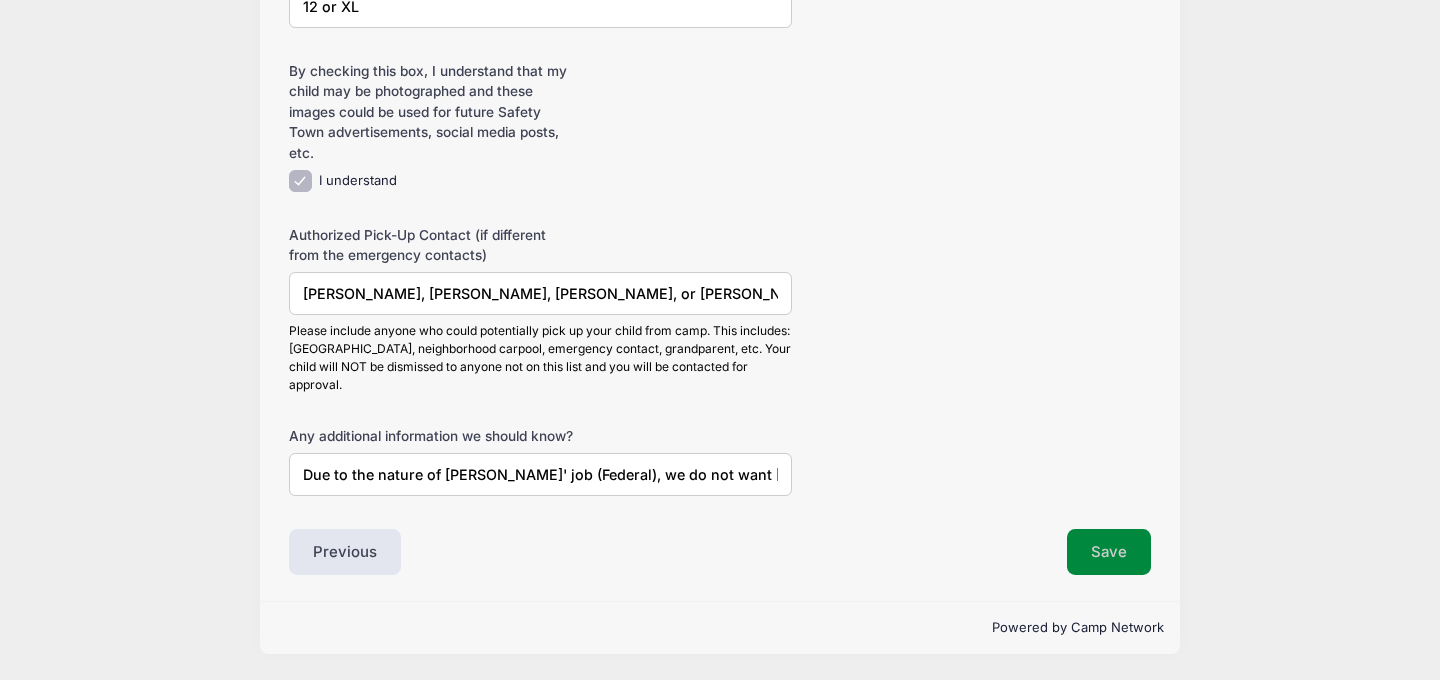 click on "Save" at bounding box center [1109, 552] 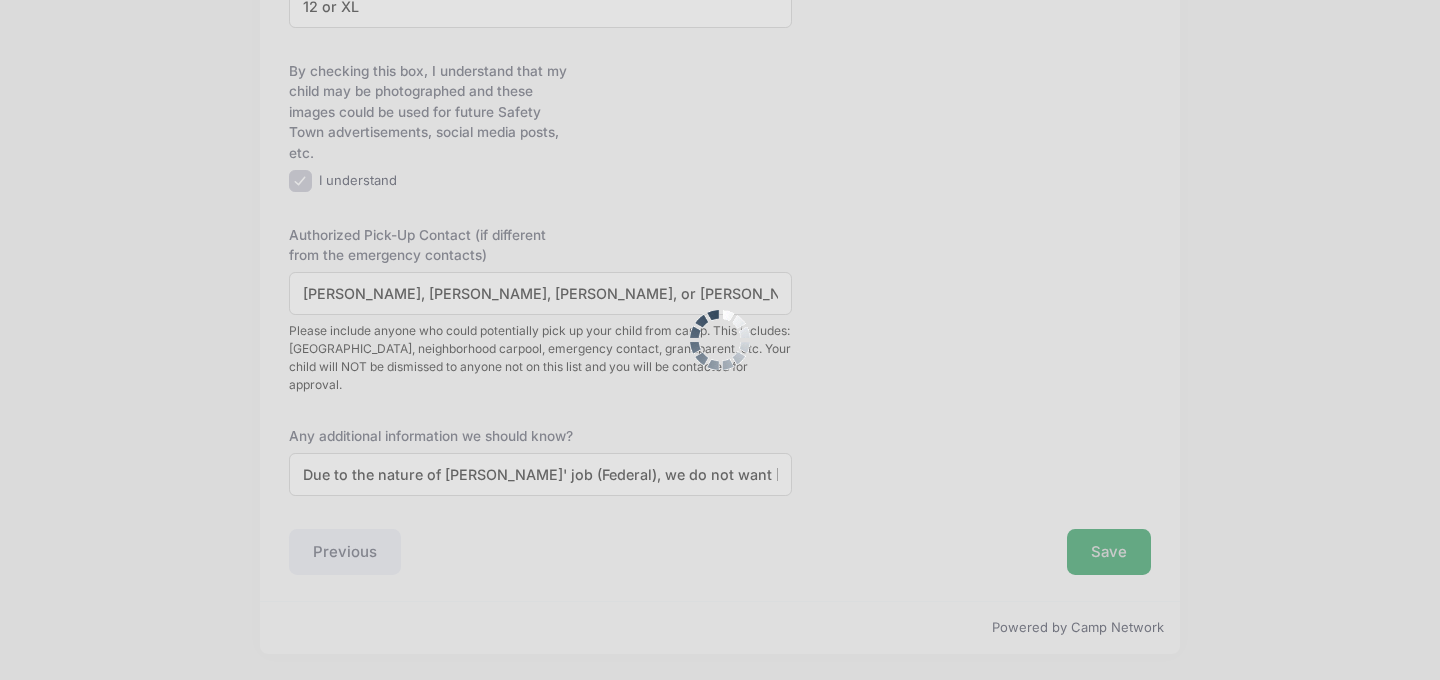 scroll, scrollTop: 0, scrollLeft: 0, axis: both 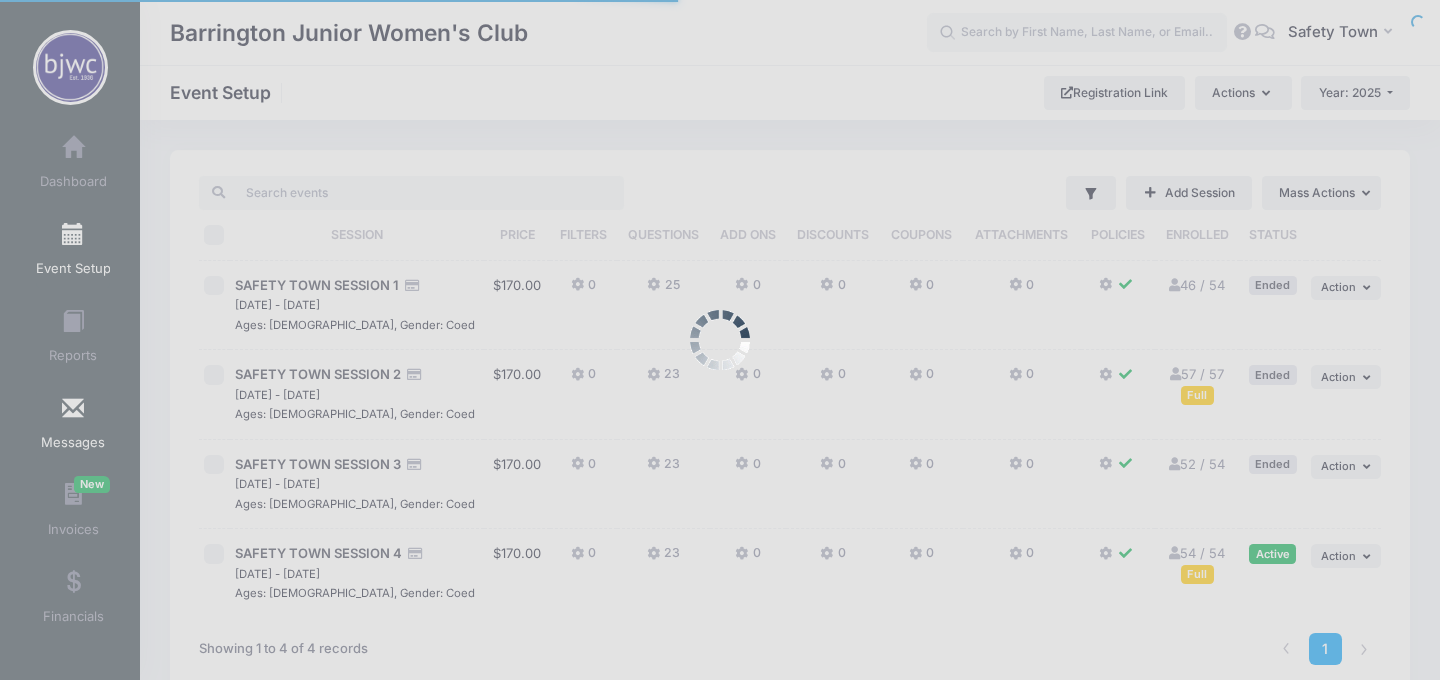 click at bounding box center (73, 409) 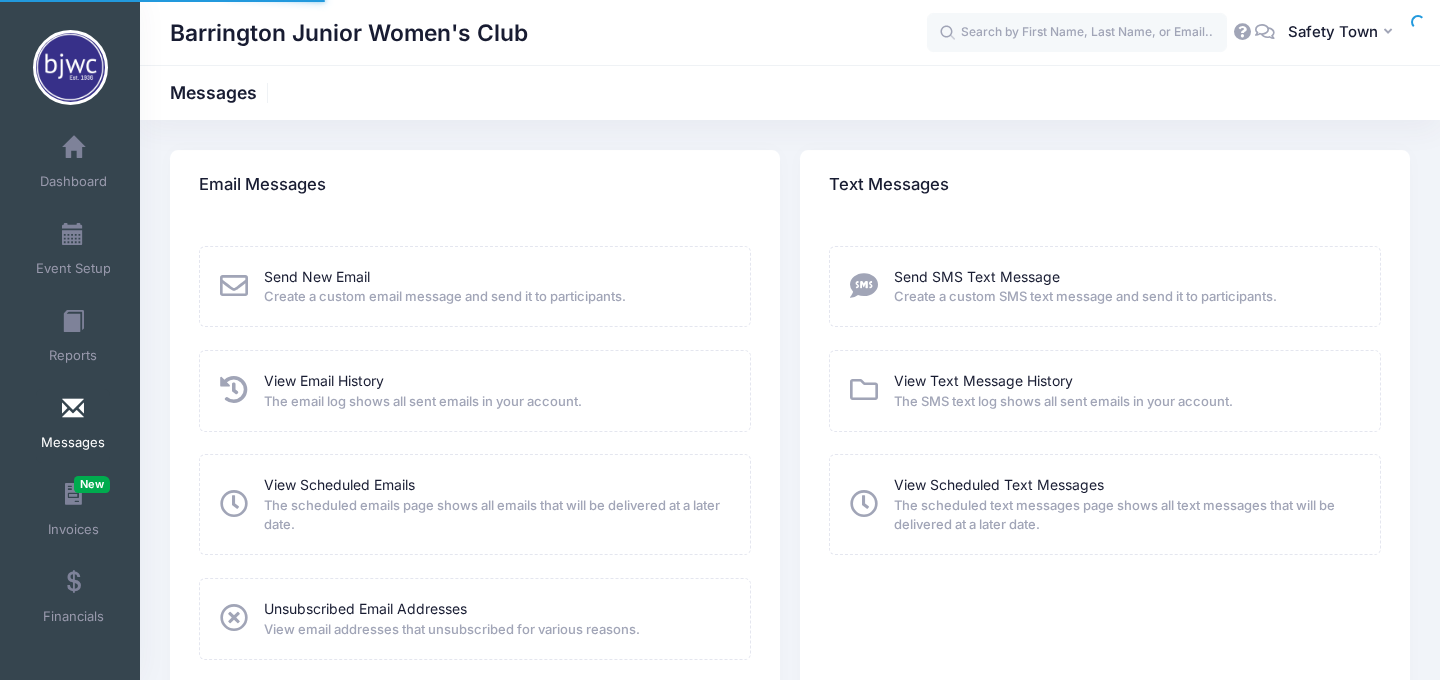 scroll, scrollTop: 0, scrollLeft: 0, axis: both 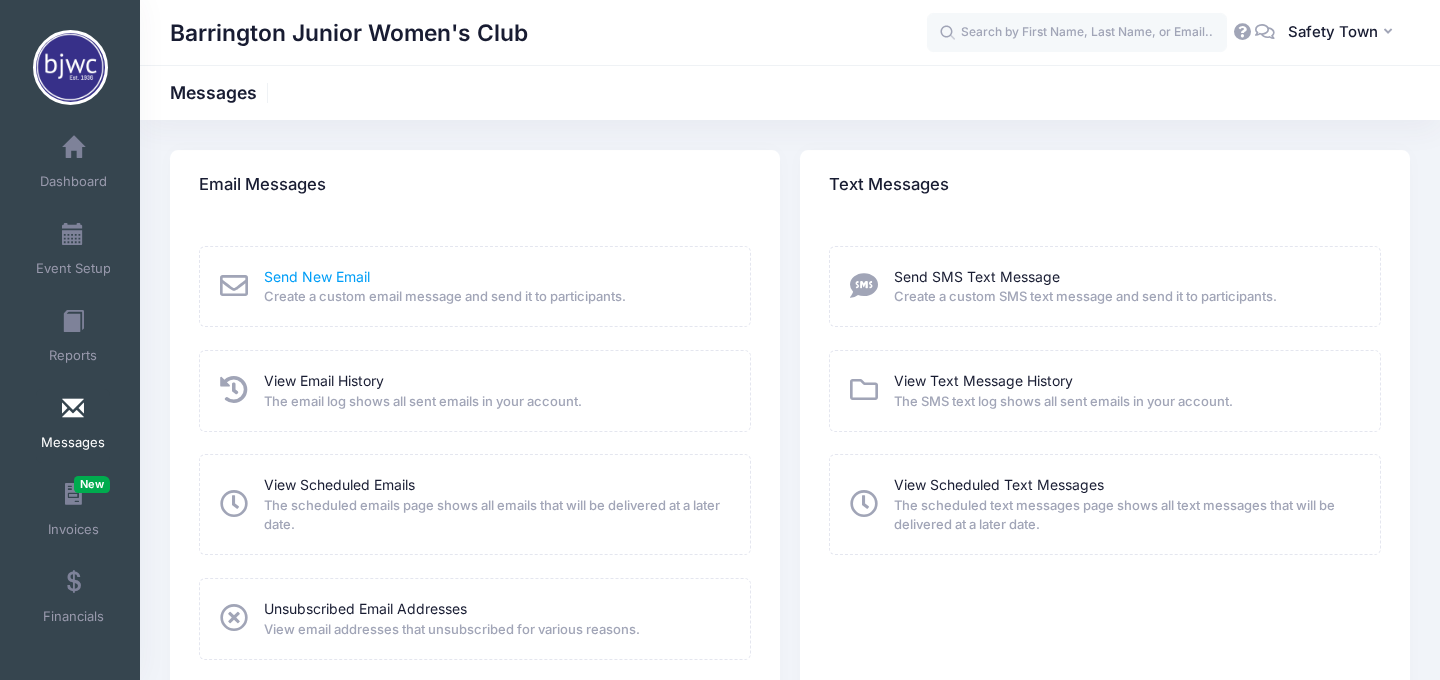 click on "Send New Email" at bounding box center (317, 276) 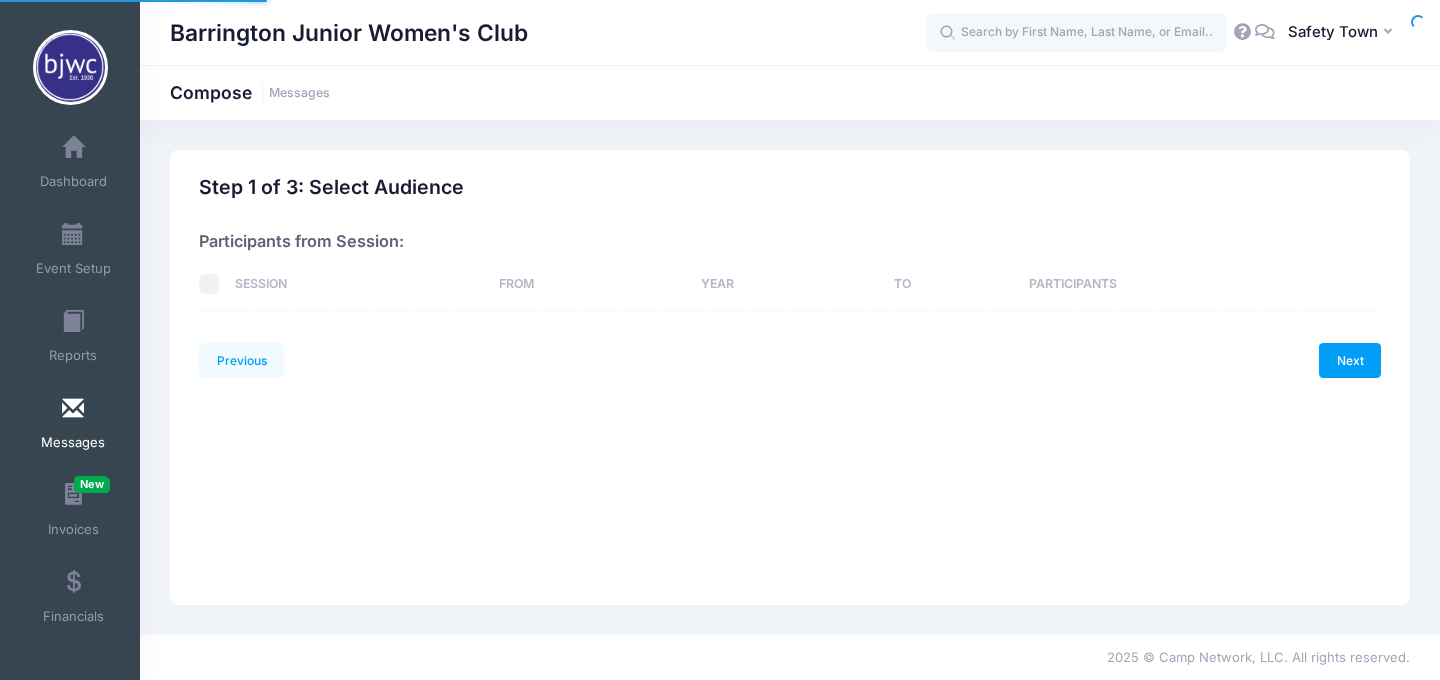 scroll, scrollTop: 0, scrollLeft: 0, axis: both 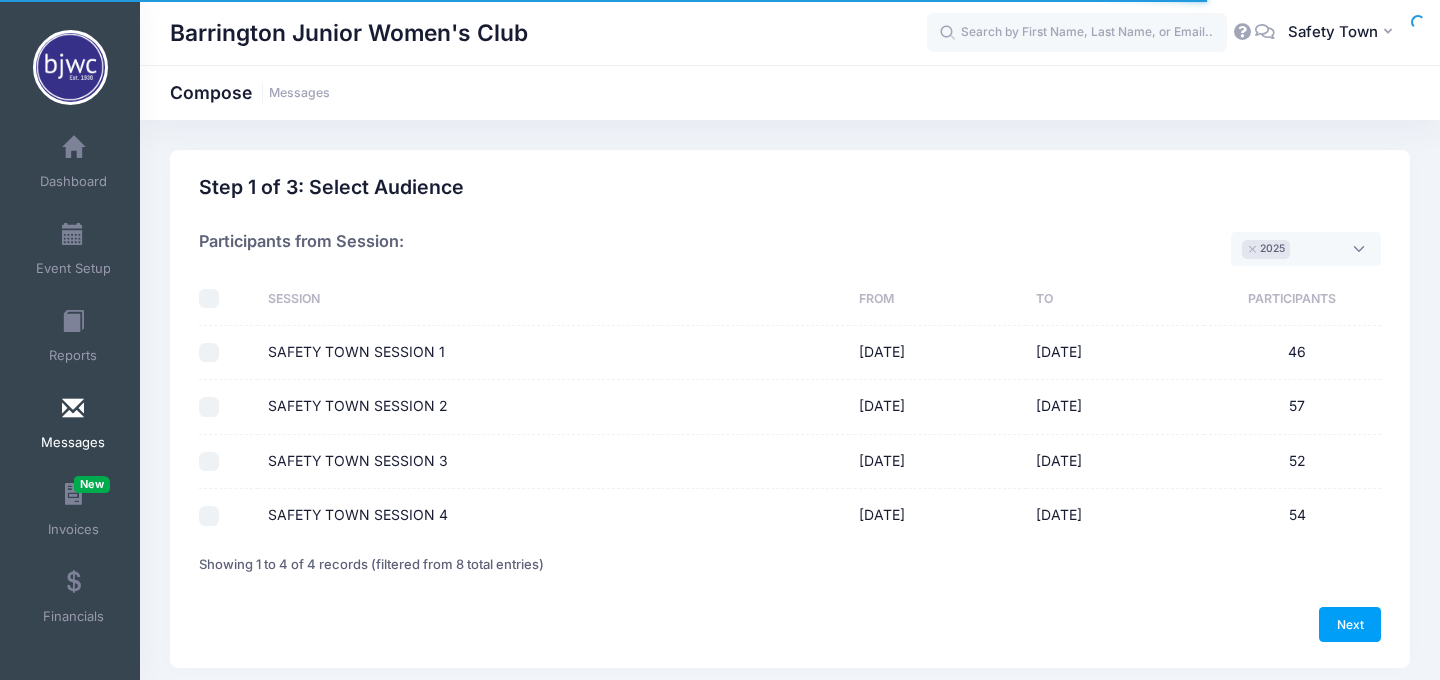 click on "SAFETY TOWN SESSION 4" at bounding box center (209, 516) 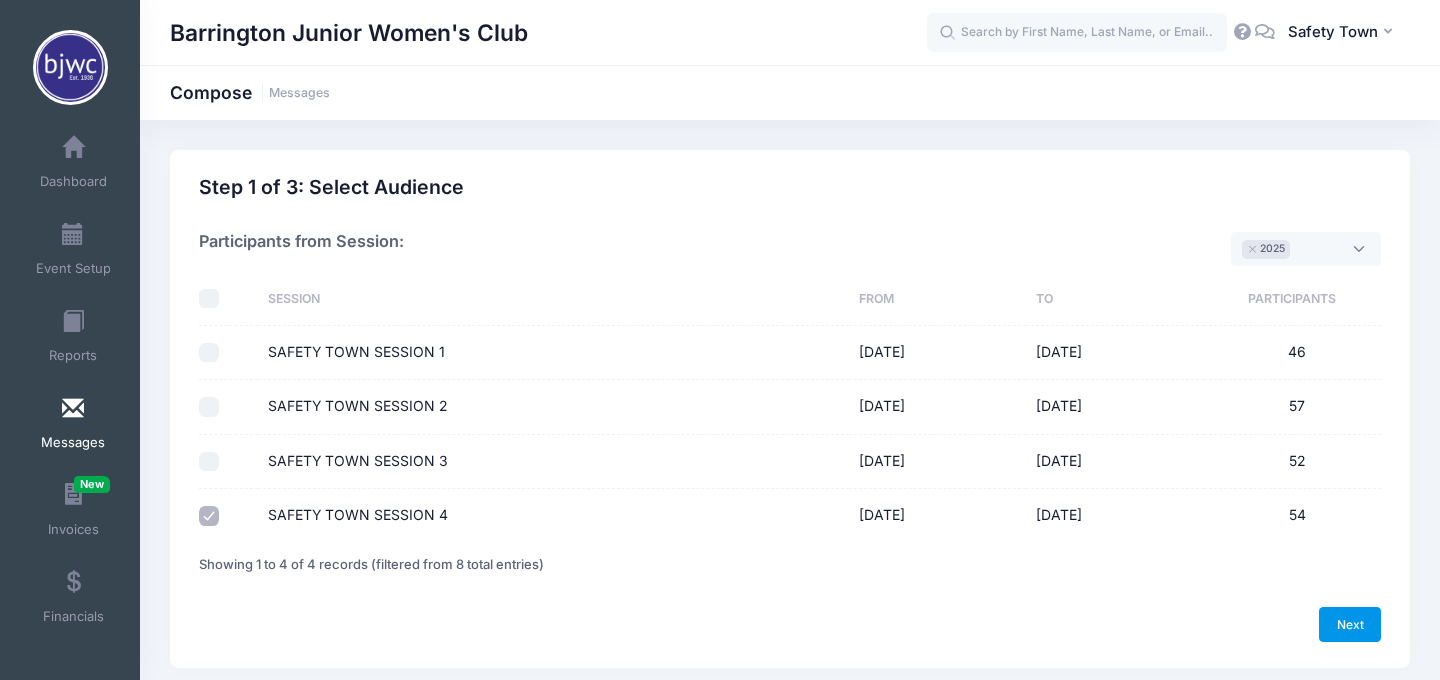 click on "Next" at bounding box center [1350, 624] 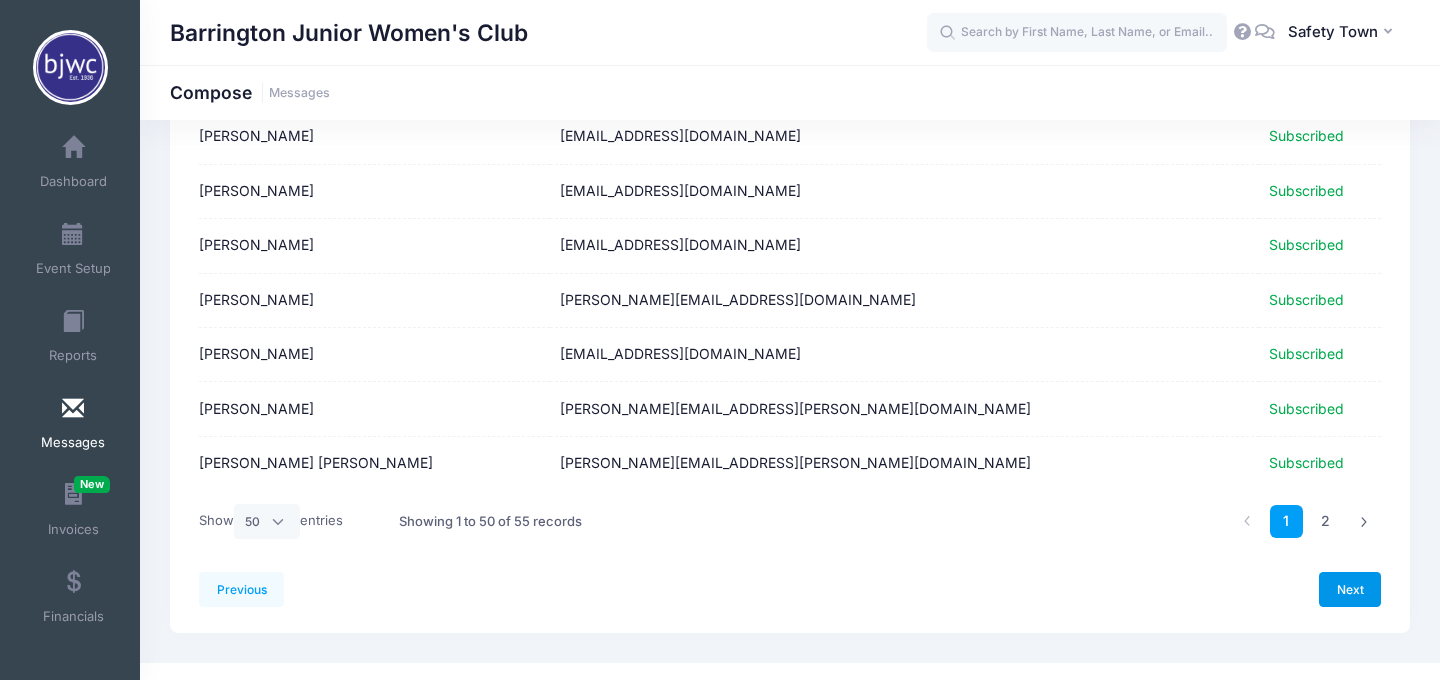 scroll, scrollTop: 2558, scrollLeft: 0, axis: vertical 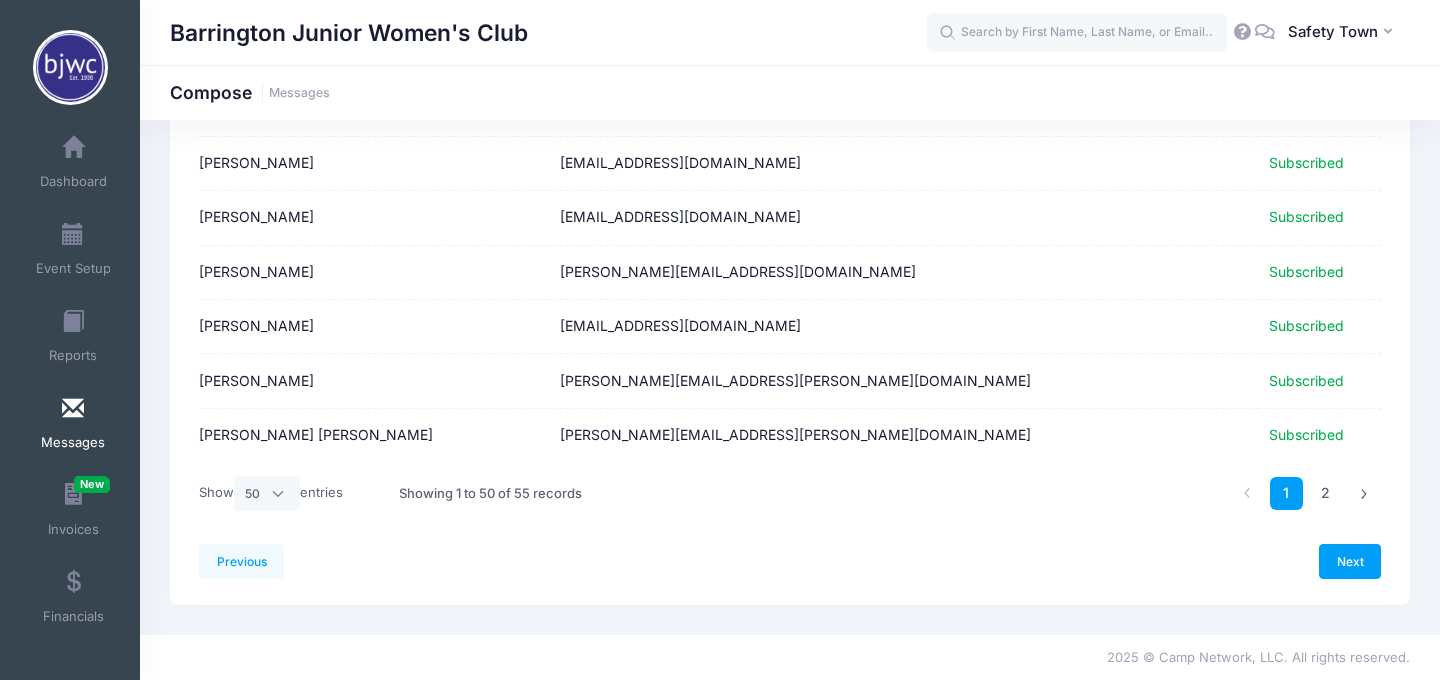 click on "Previous
Next
Step  2  of 4:  Recipients
Audience
Roster
Compose
Step 1 of 3: Select Audience
Please select at least one option
Please select only one option
Sorry, you can't select specific sessions and specific contact list at the same time.
Please select at most 2700 participants.
The results below are filtered to show sessions with Referral Programs associated.
enrolled in SMS text notifications ×" at bounding box center [790, -902] 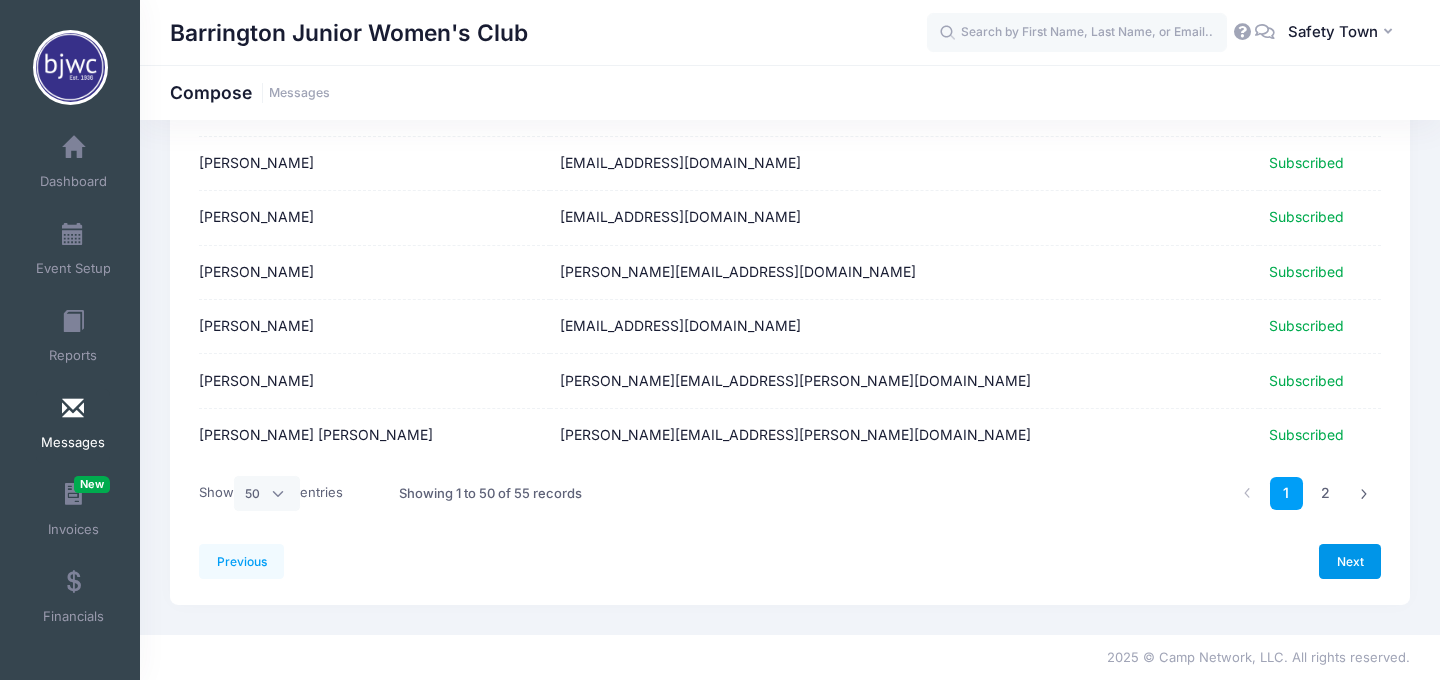 click on "Next" at bounding box center (1350, 561) 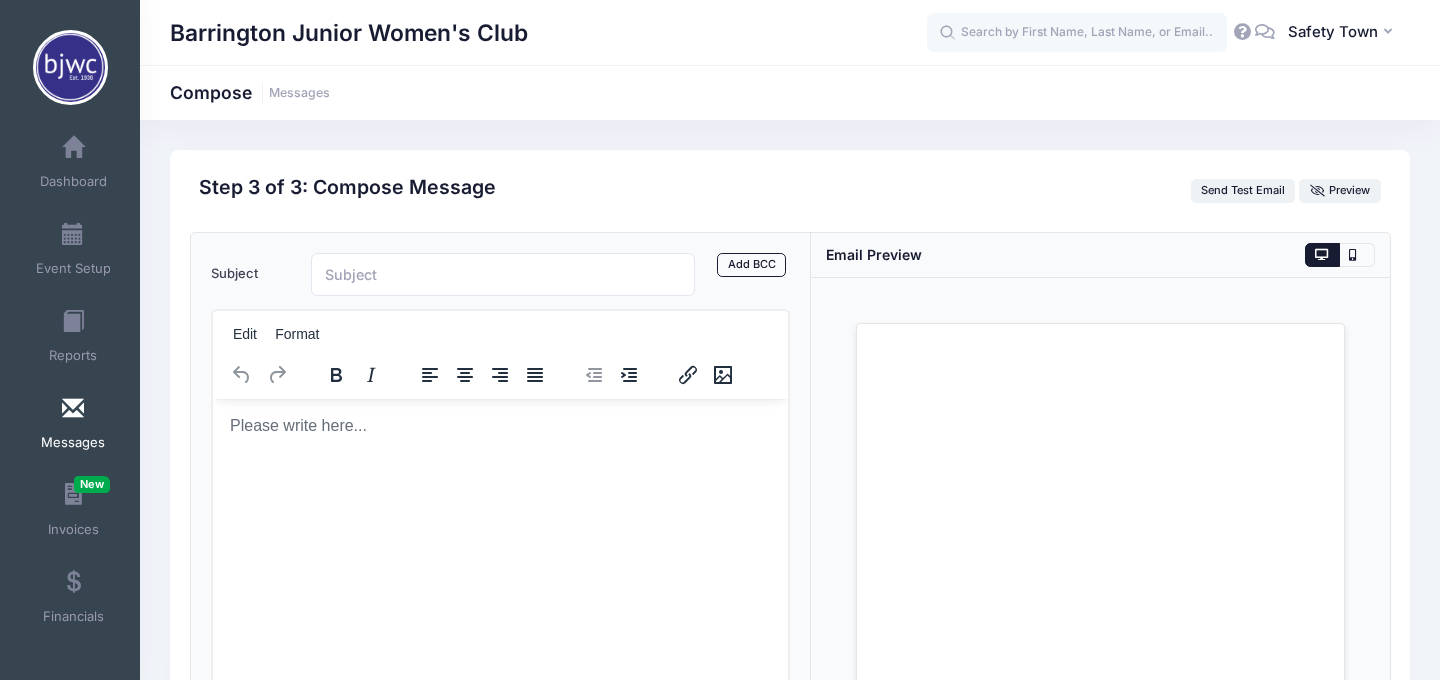 scroll, scrollTop: 0, scrollLeft: 0, axis: both 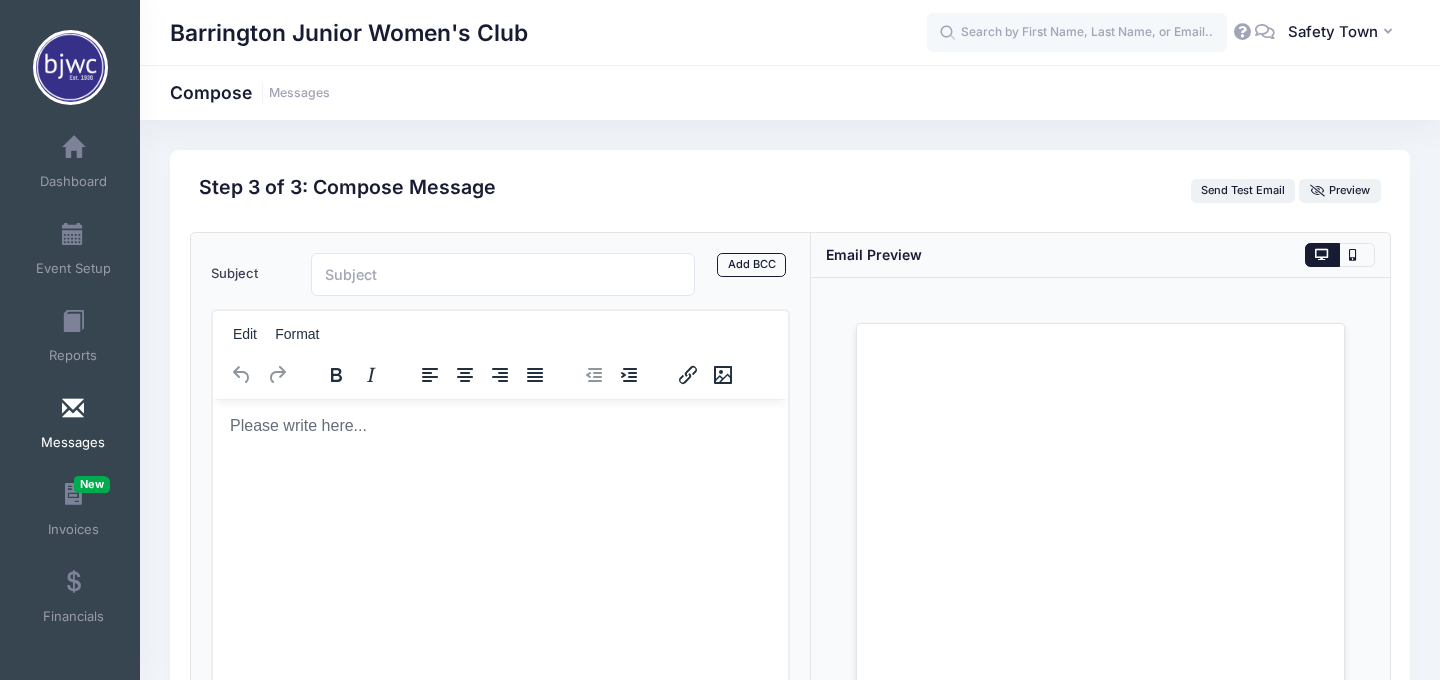 click at bounding box center [499, 425] 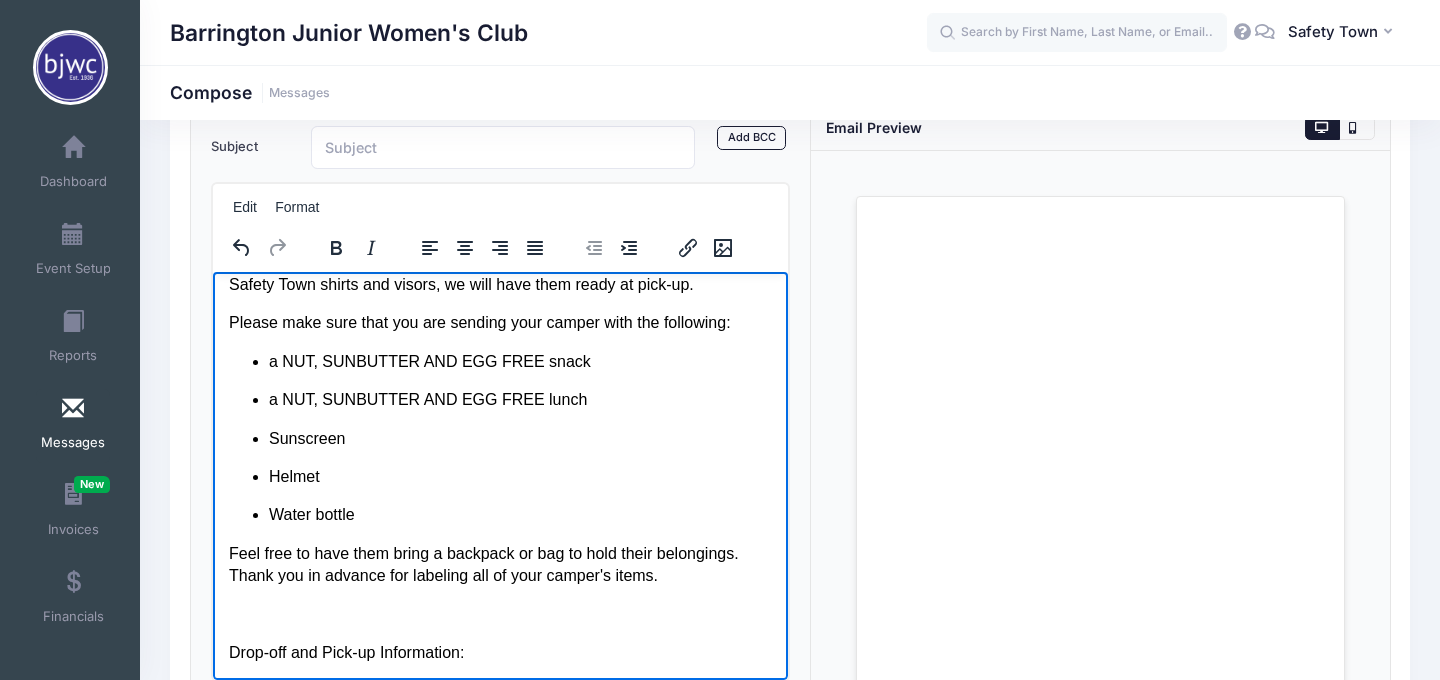 scroll, scrollTop: 0, scrollLeft: 0, axis: both 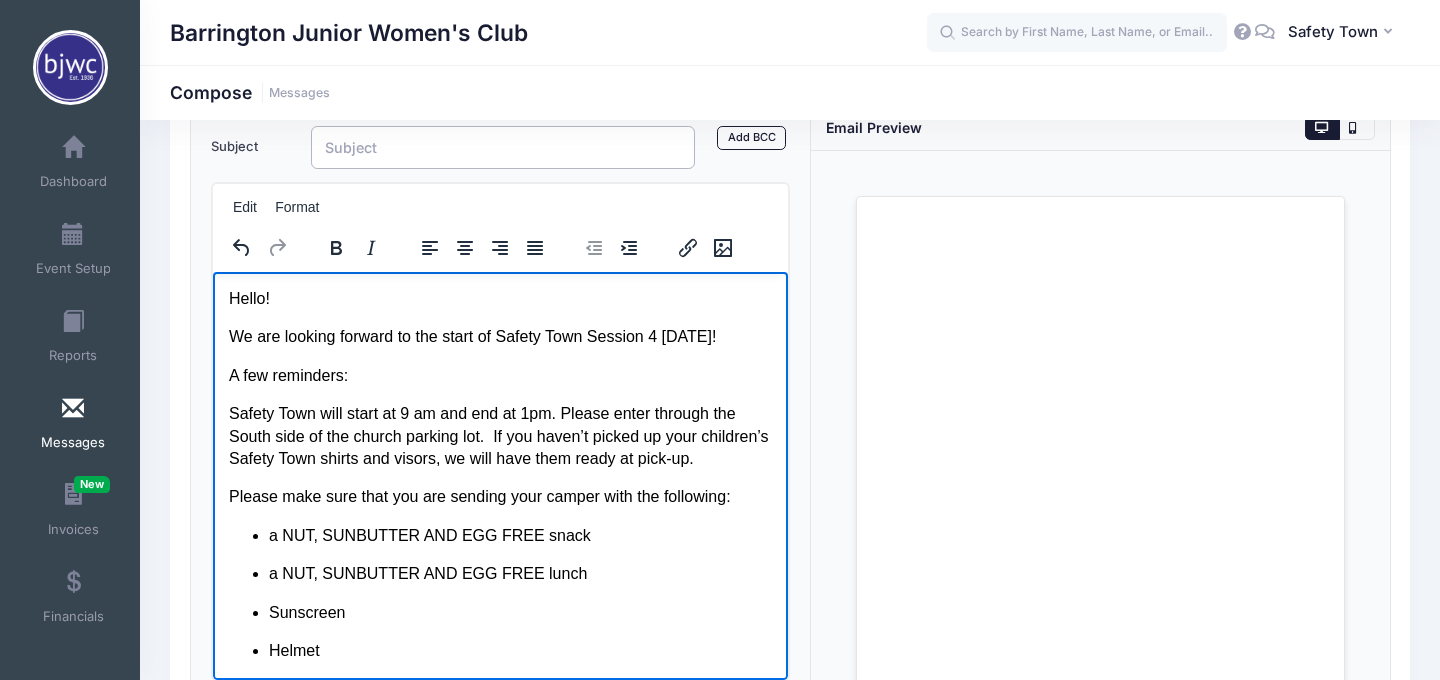 click on "Subject" at bounding box center (503, 147) 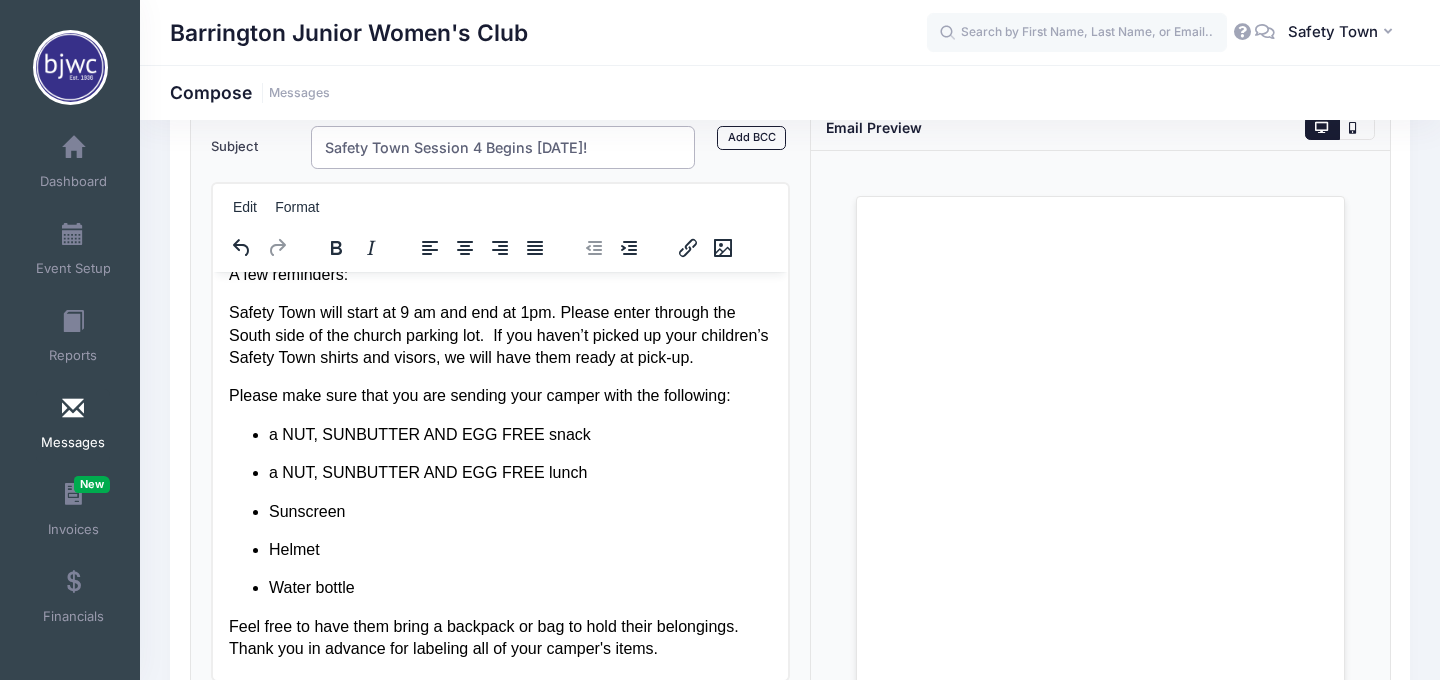 scroll, scrollTop: 103, scrollLeft: 0, axis: vertical 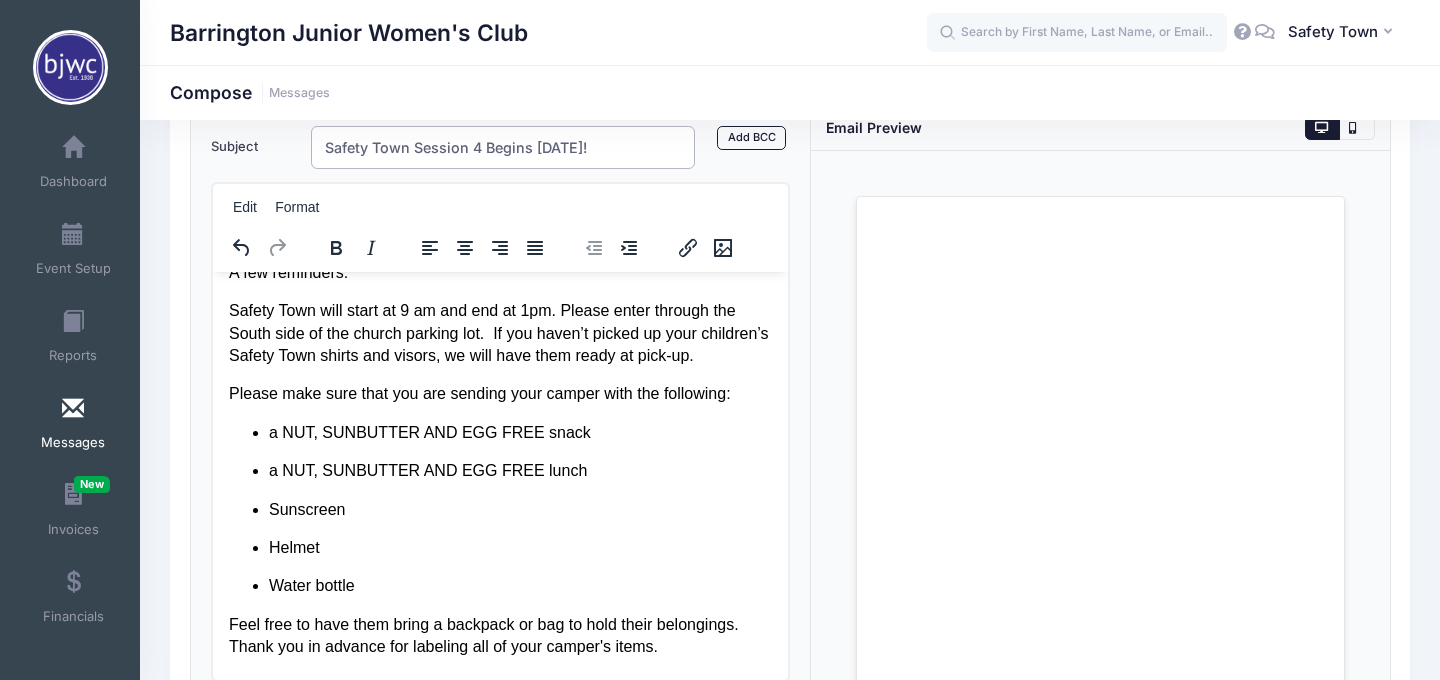 type on "Safety Town Session 4 Begins [DATE]!" 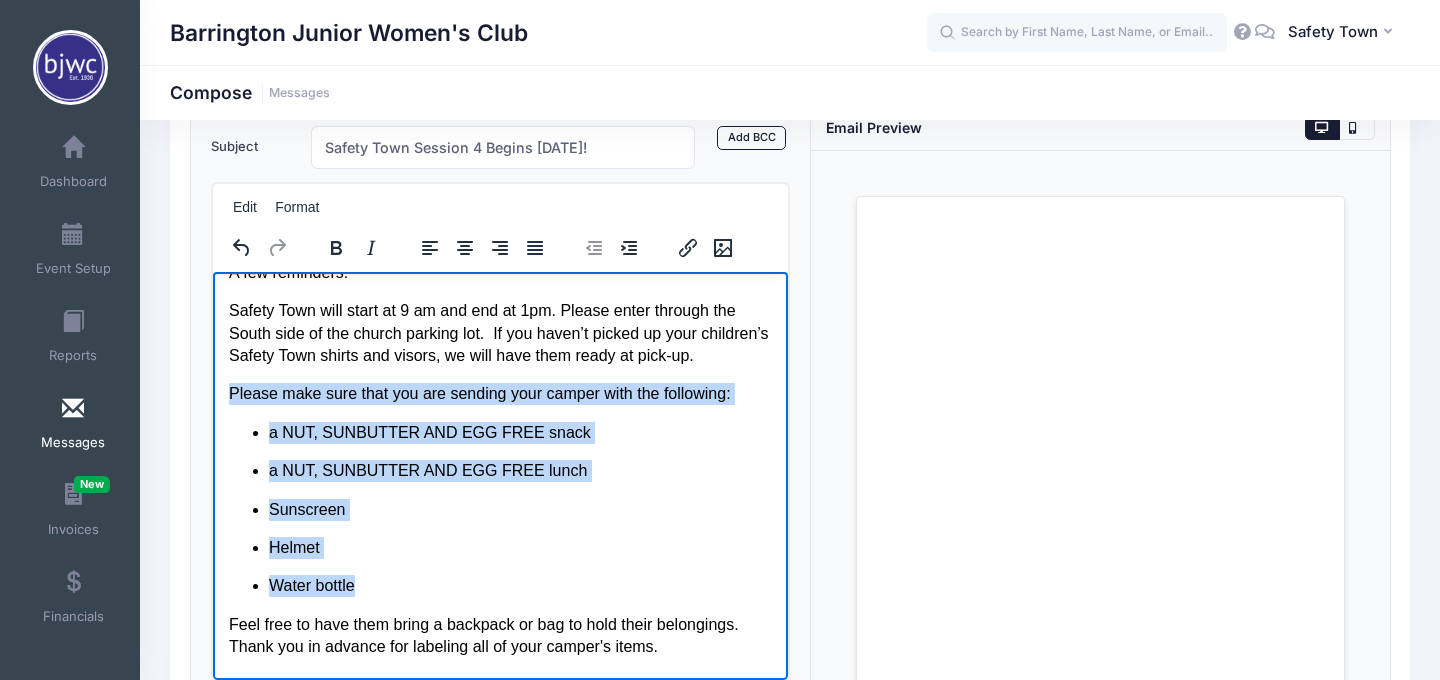 drag, startPoint x: 380, startPoint y: 612, endPoint x: 219, endPoint y: 419, distance: 251.33643 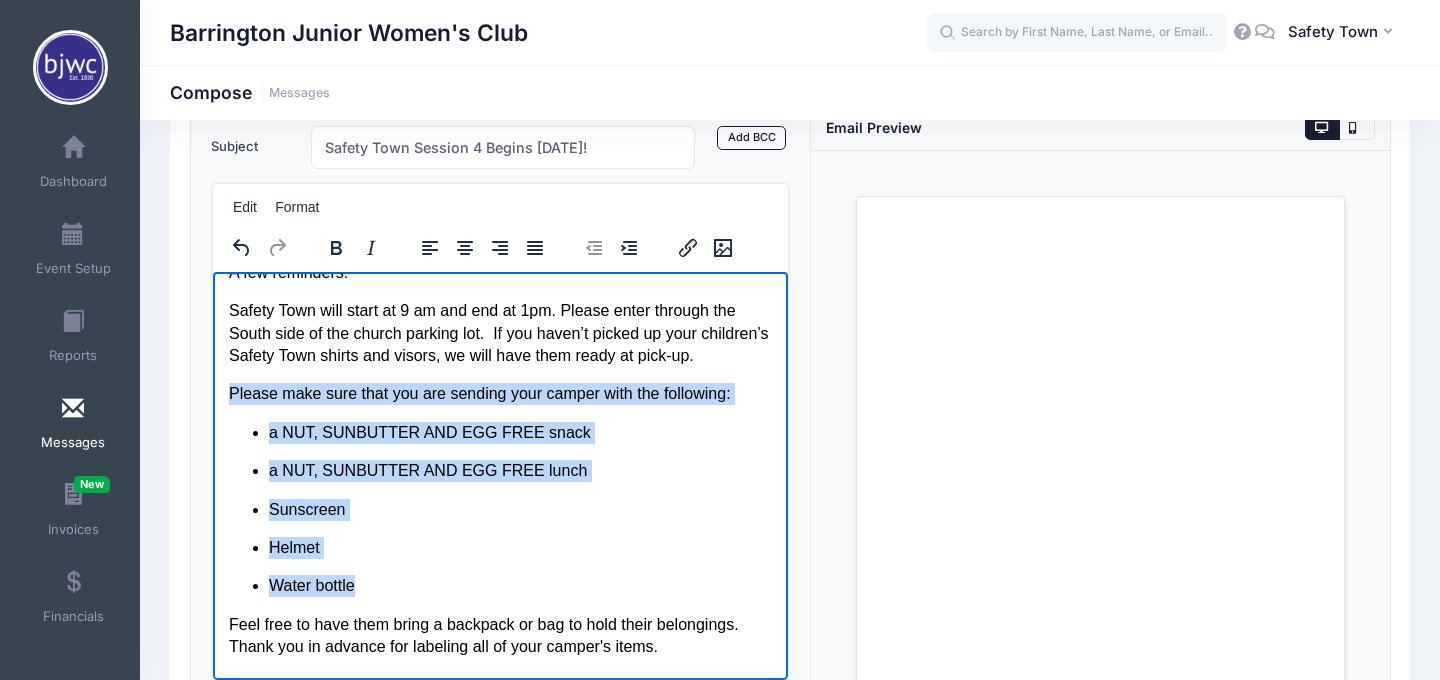 click on "Hello! We are looking forward to the start of Safety Town Session 4 [DATE]!  A few reminders: Safety Town will start at 9 am and end at 1pm. Please enter through the South side of the church parking lot.  If you haven’t picked up your children’s Safety Town shirts and visors, we will have them ready at pick-up.  Please make sure that you are sending your camper with the following:  a NUT, SUNBUTTER AND EGG FREE snack a NUT, SUNBUTTER AND EGG FREE lunch Sunscreen Helmet Water bottle Feel free to have them bring a backpack or bag to hold their belongings. Thank you in advance for labeling all of your camper's items.  Drop-off and Pick-up Information:  [EMAIL_ADDRESS][DOMAIN_NAME] . Please follow this route for pick up and drop off. Thank you in advance for staying in your car during this process.  As a reminder, Safety Town is a NUT AND SUNBUTTER FREE ZONE. NO nuts, sunbutter or eggs.  We have many severe allergies this year and want to keep all of our campers safe.   See you all [DATE]!" at bounding box center [499, 1096] 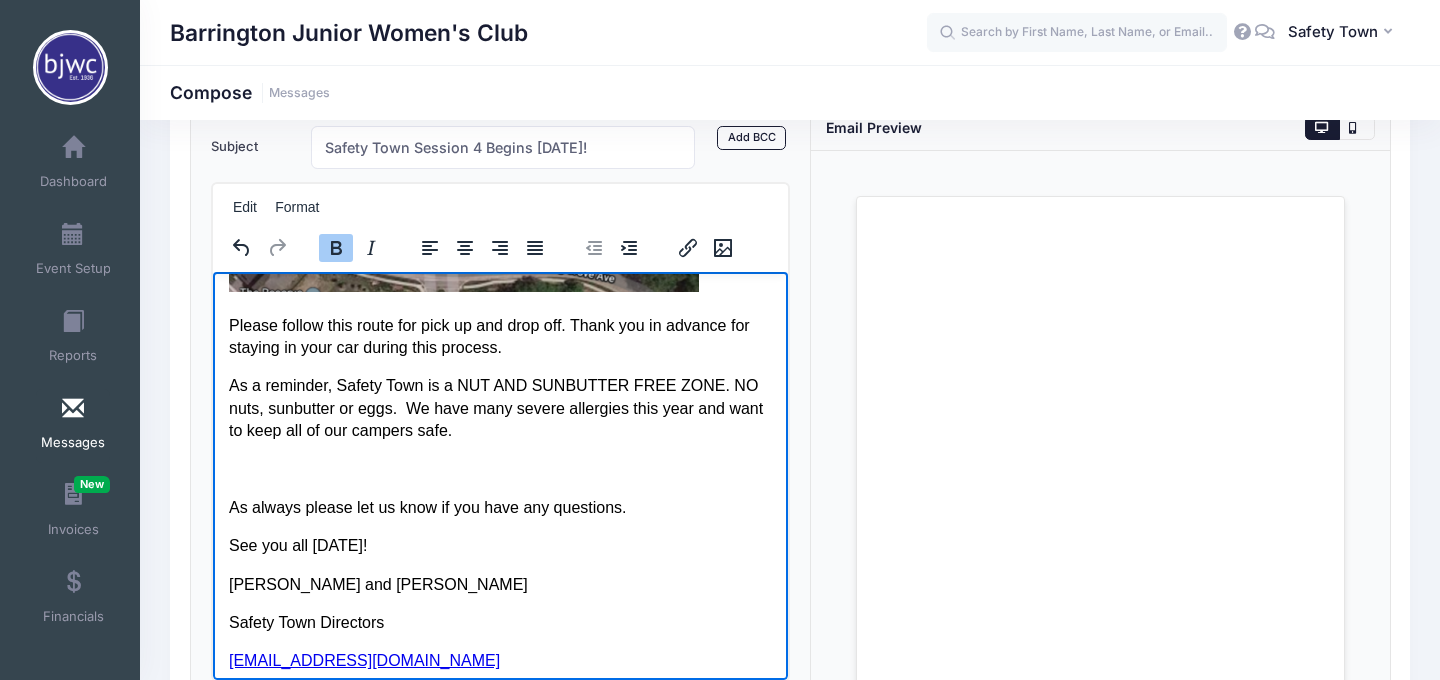 scroll, scrollTop: 1362, scrollLeft: 0, axis: vertical 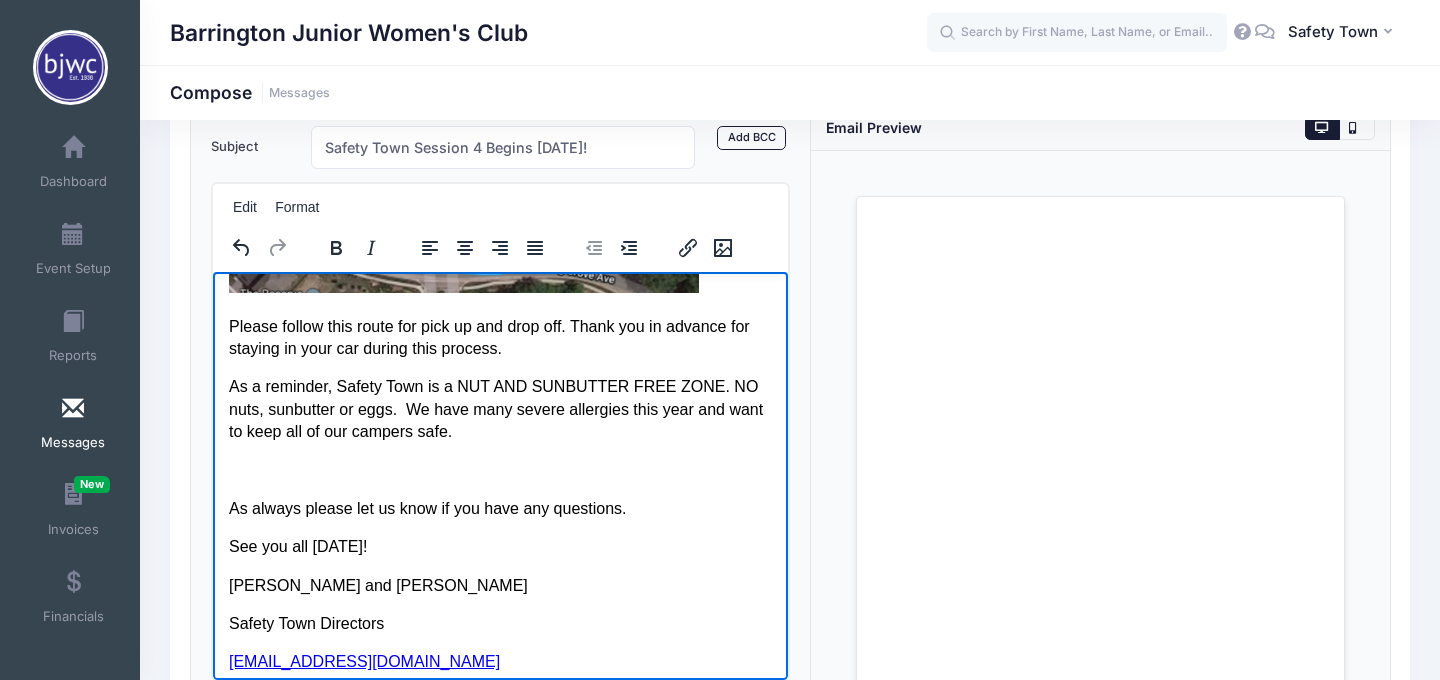 drag, startPoint x: 338, startPoint y: 425, endPoint x: 462, endPoint y: 468, distance: 131.24405 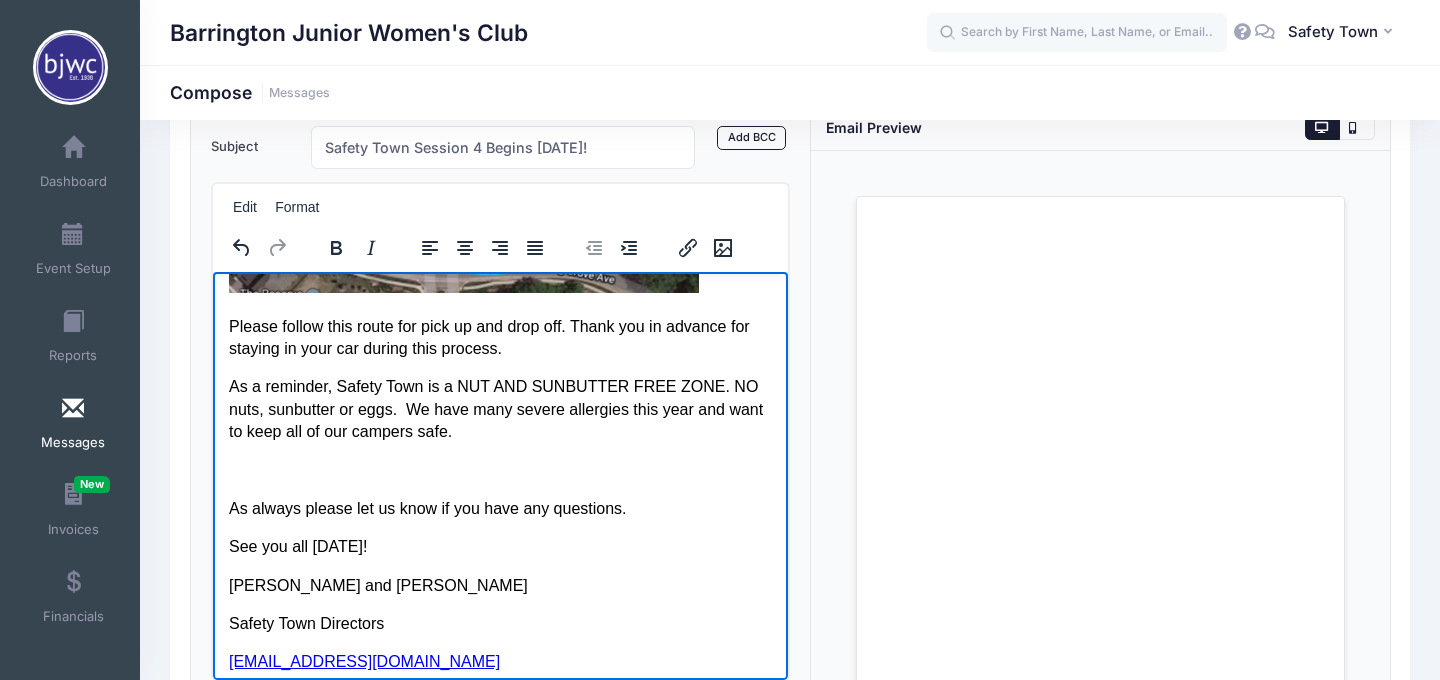 click on "As a reminder, Safety Town is a NUT AND SUNBUTTER FREE ZONE. NO nuts, sunbutter or eggs.  We have many severe allergies this year and want to keep all of our campers safe." at bounding box center (499, 408) 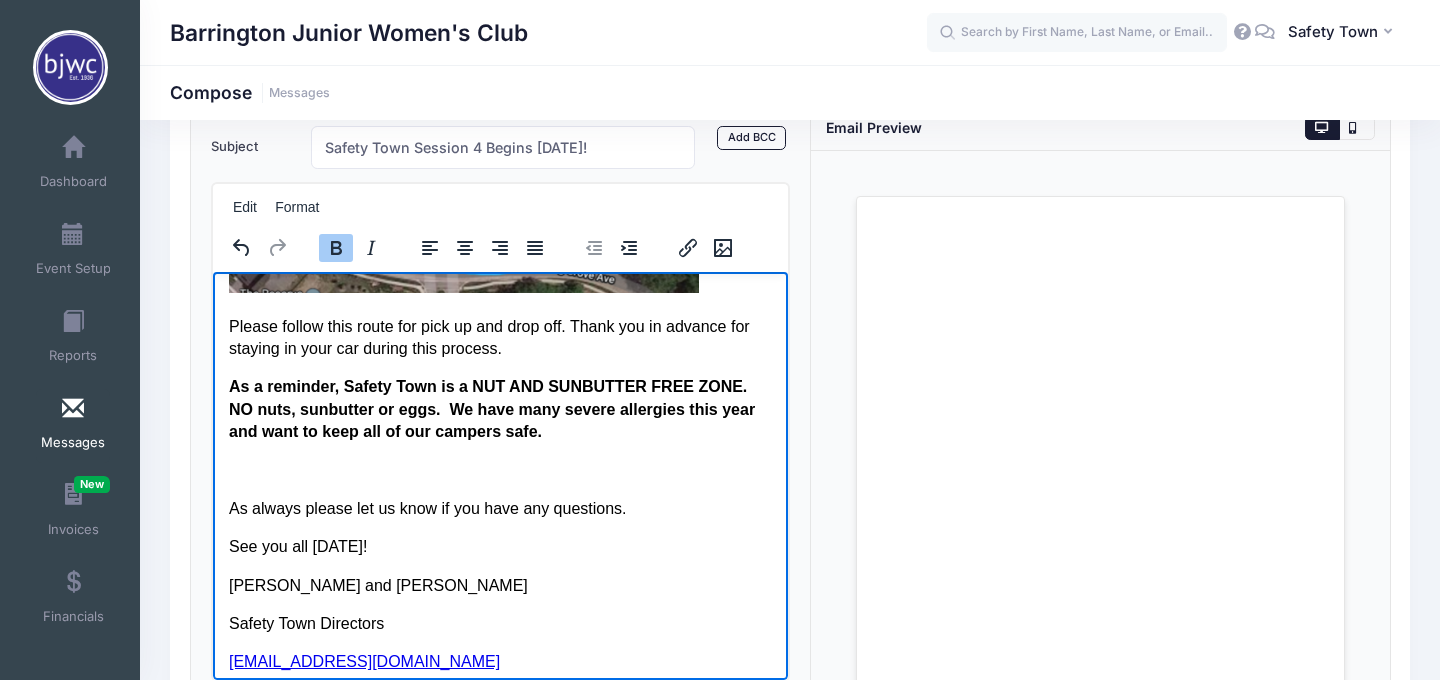 click on "As a reminder, Safety Town is a NUT AND SUNBUTTER FREE ZONE. NO nuts, sunbutter or eggs.  We have many severe allergies this year and want to keep all of our campers safe." at bounding box center (499, 408) 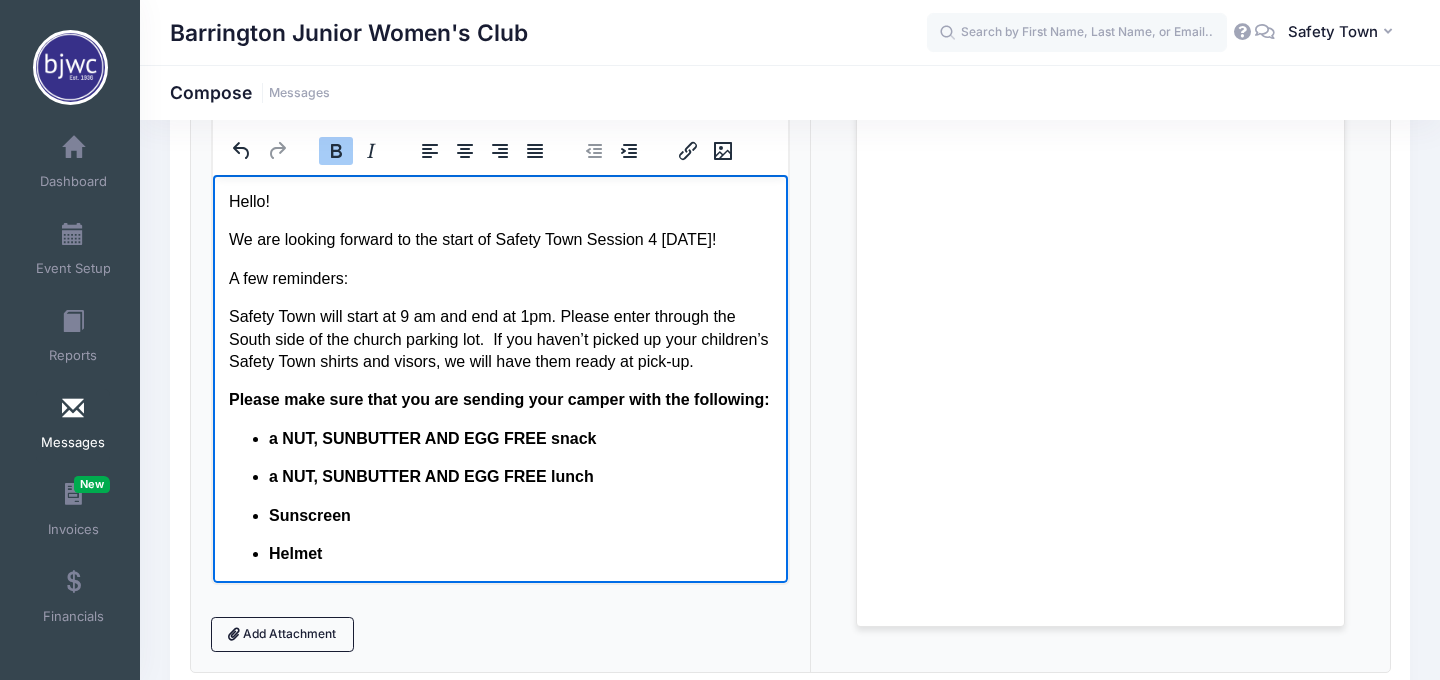 scroll, scrollTop: 372, scrollLeft: 0, axis: vertical 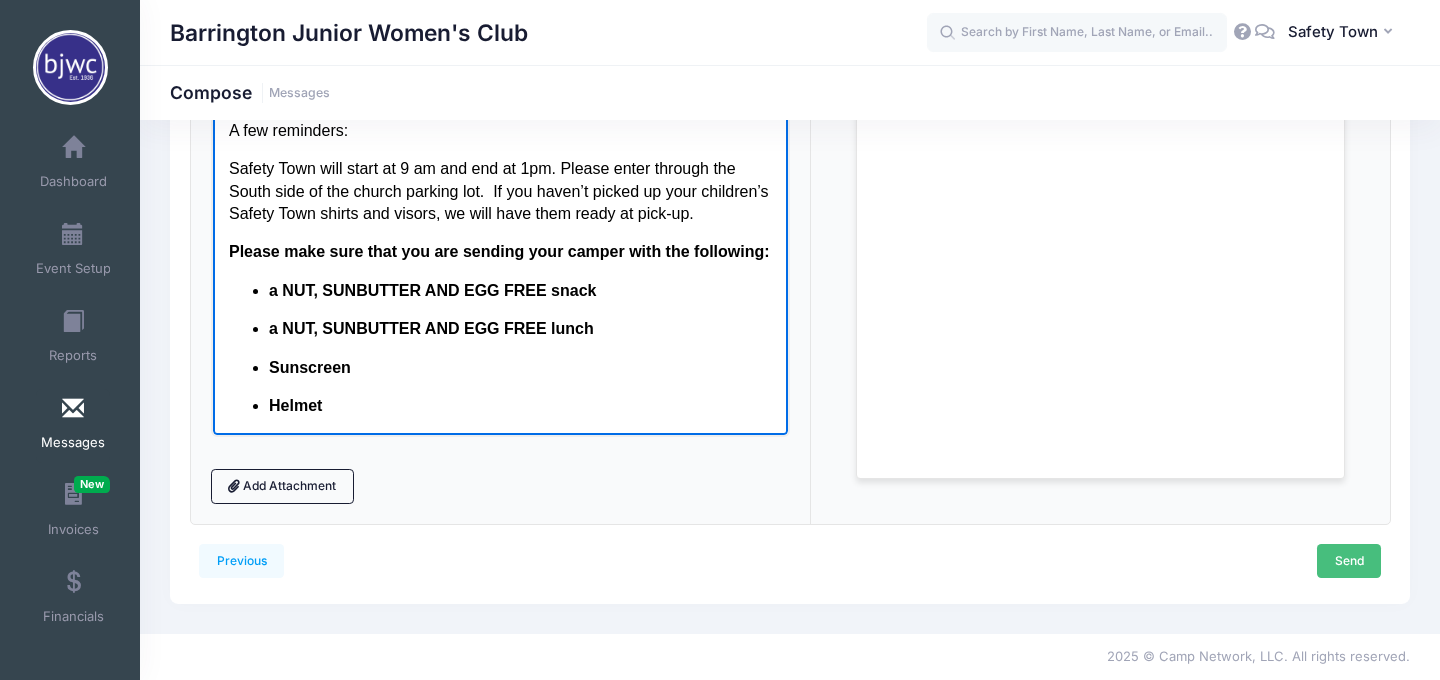click on "Send" at bounding box center (1349, 561) 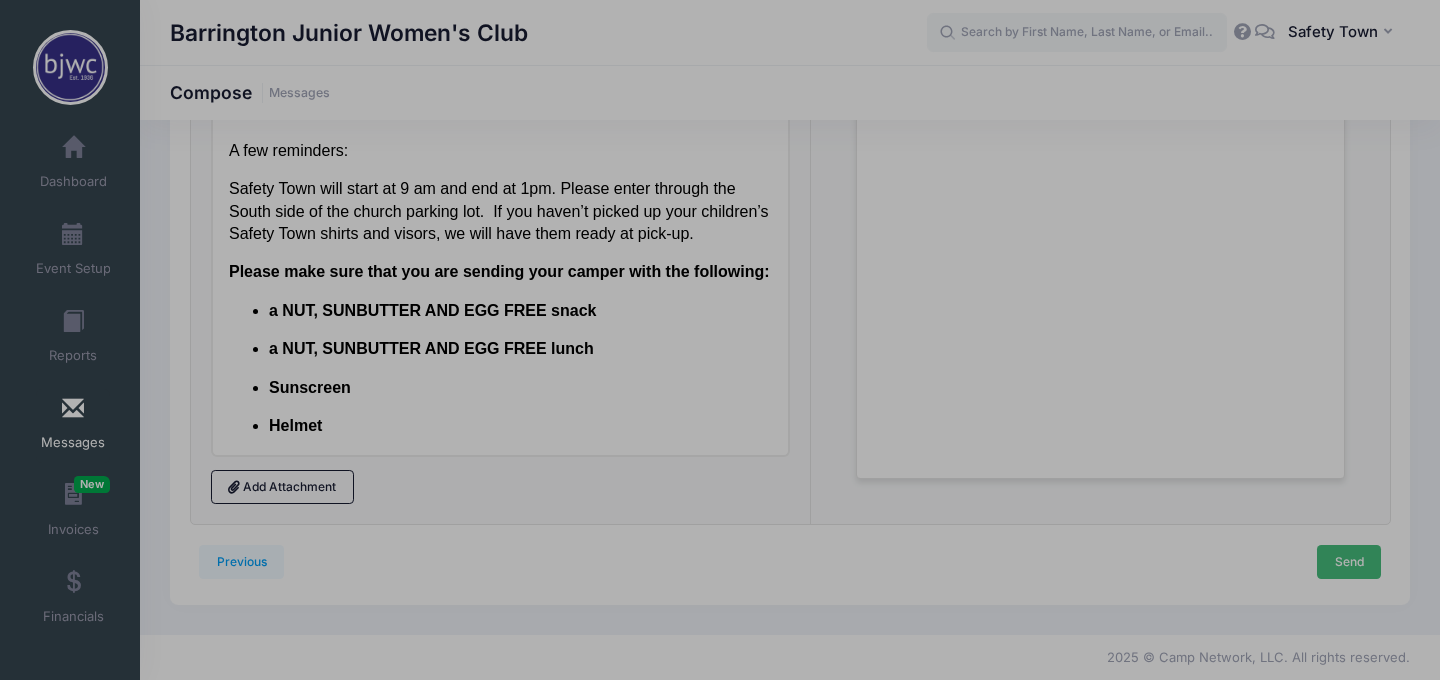 scroll, scrollTop: 0, scrollLeft: 0, axis: both 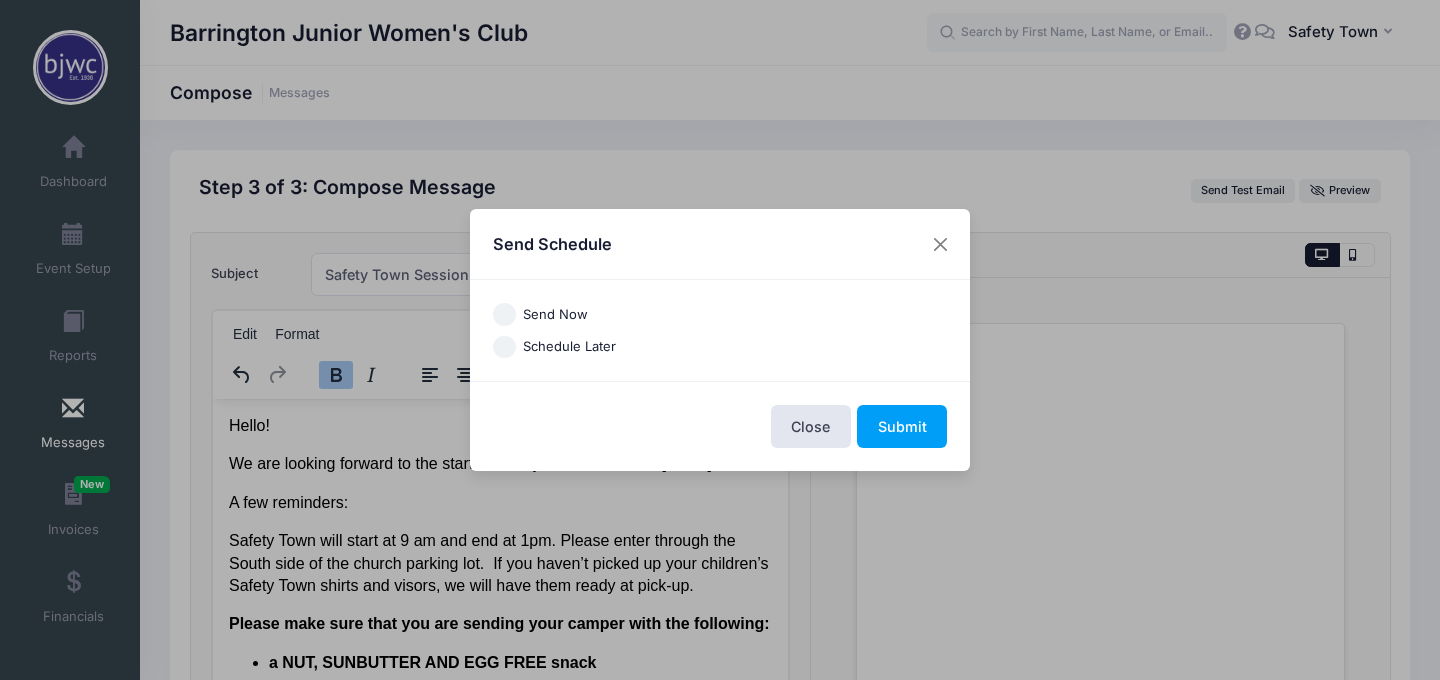 click on "Send Now" at bounding box center [555, 315] 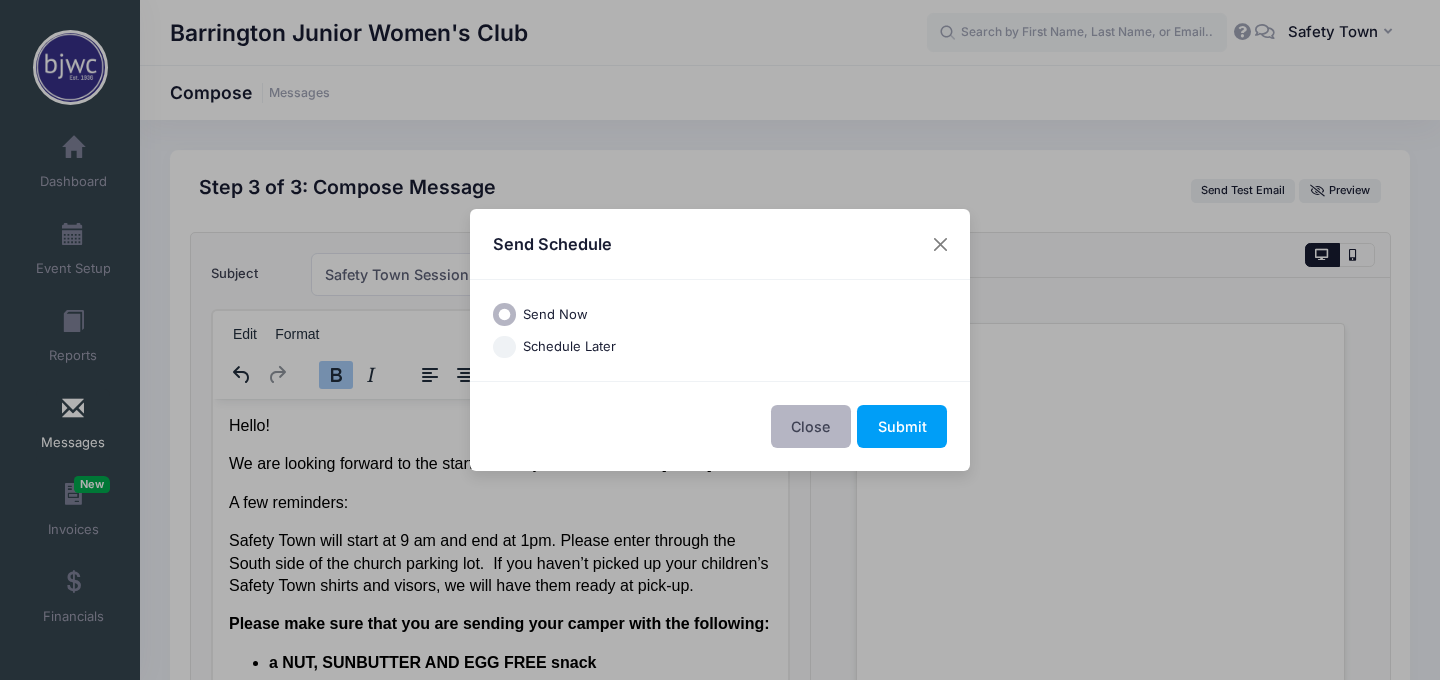 click on "Close" at bounding box center (811, 426) 